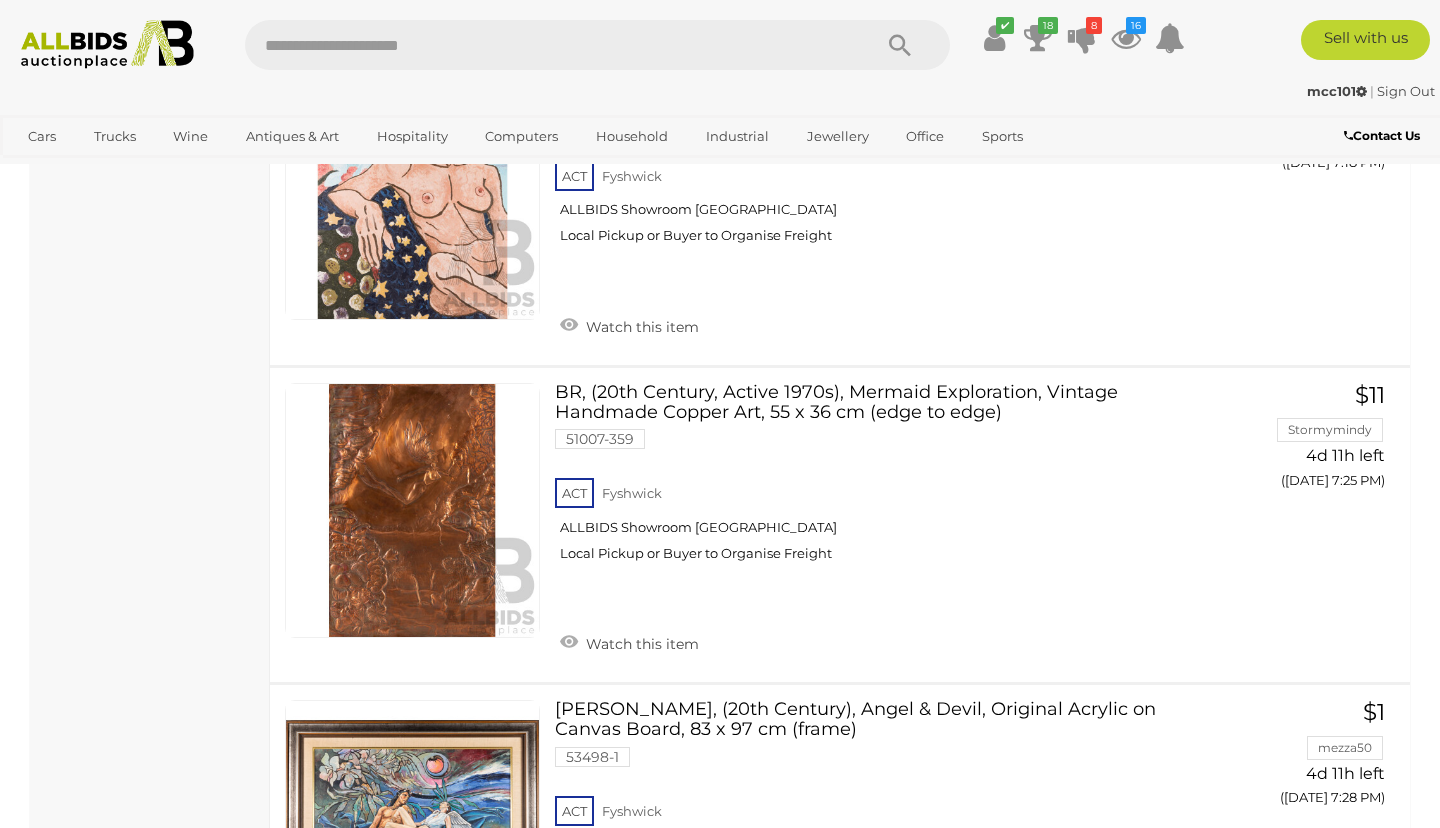 scroll, scrollTop: 10530, scrollLeft: 0, axis: vertical 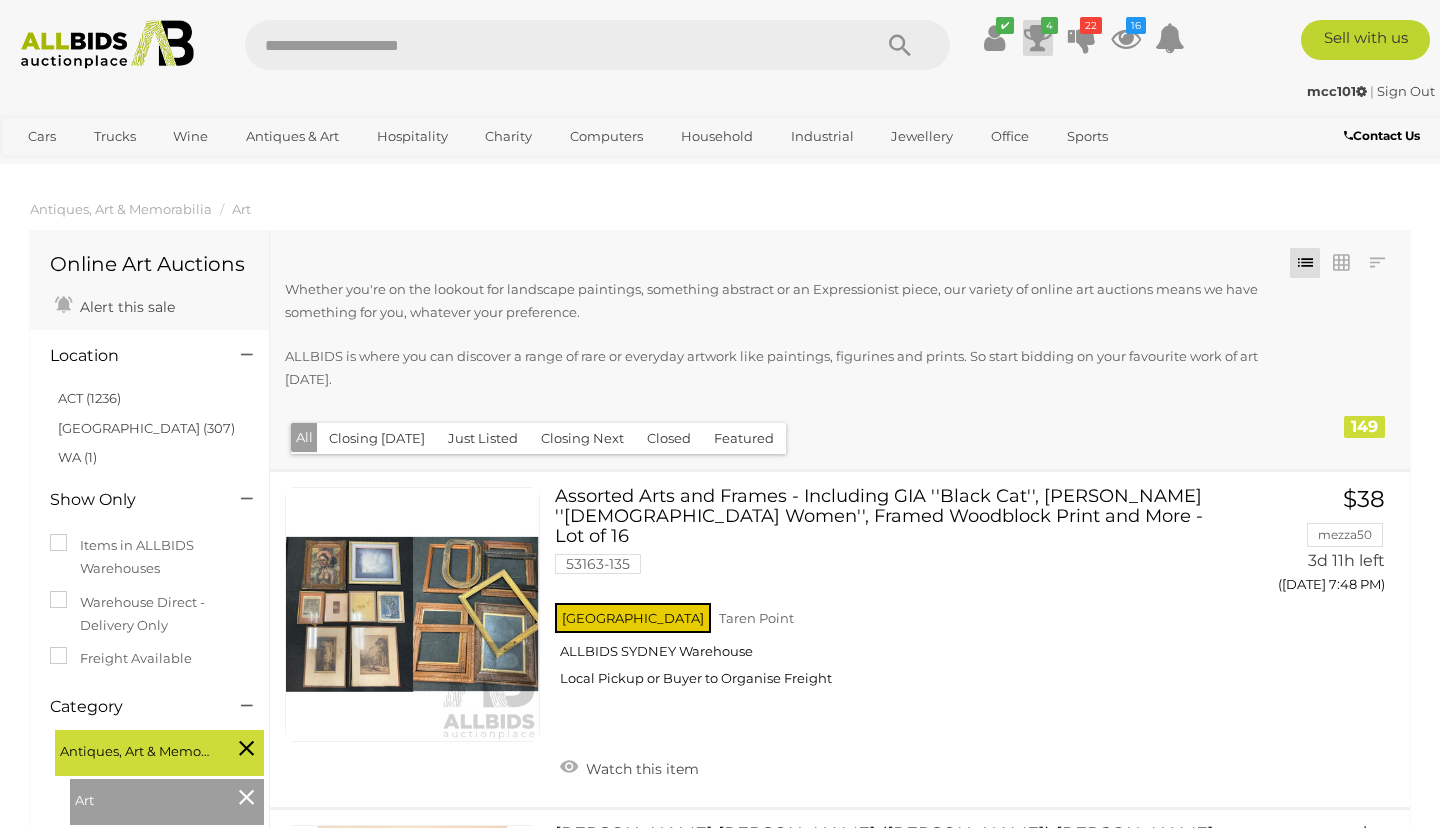 click at bounding box center [1038, 38] 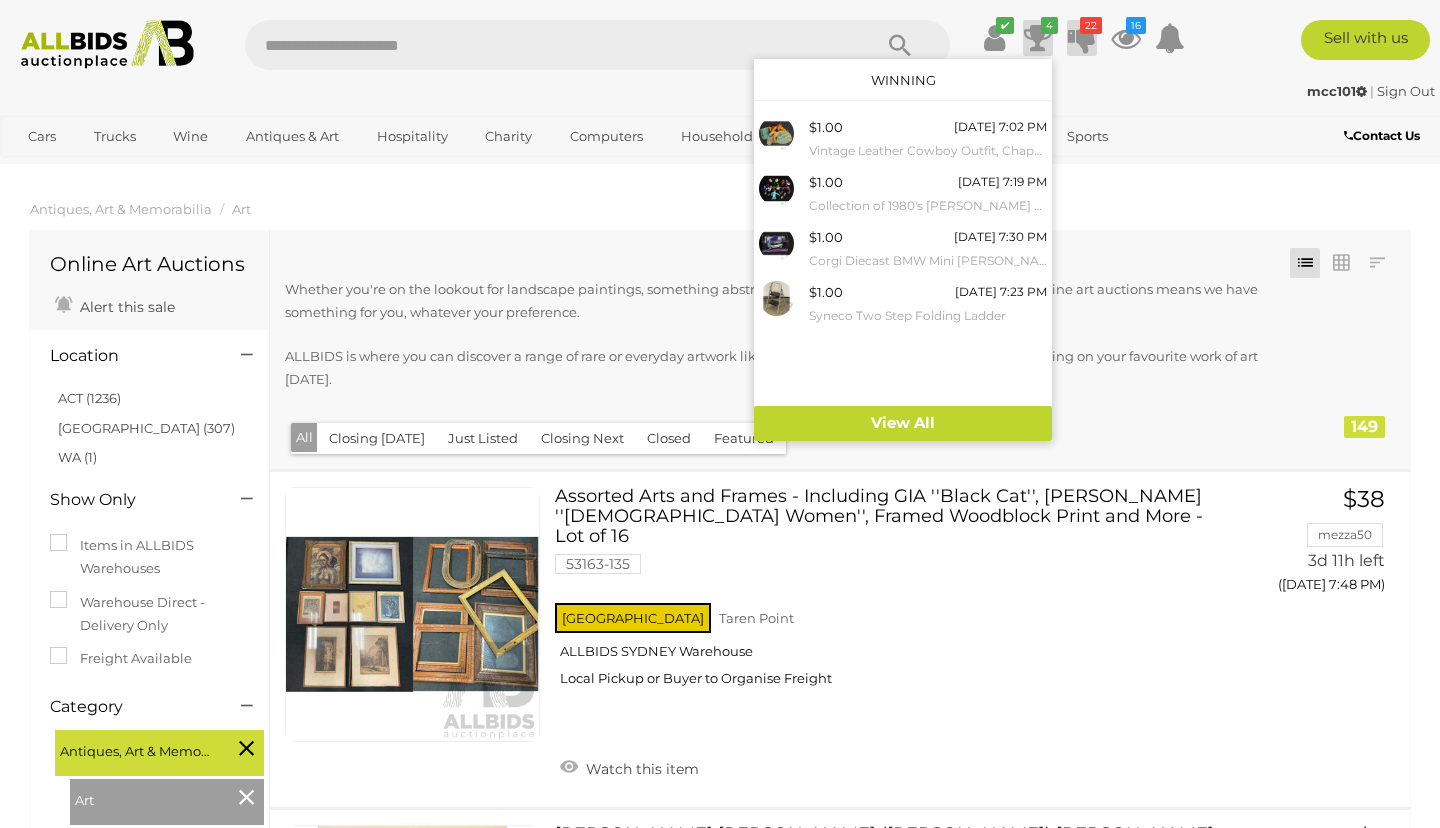 click at bounding box center (1082, 38) 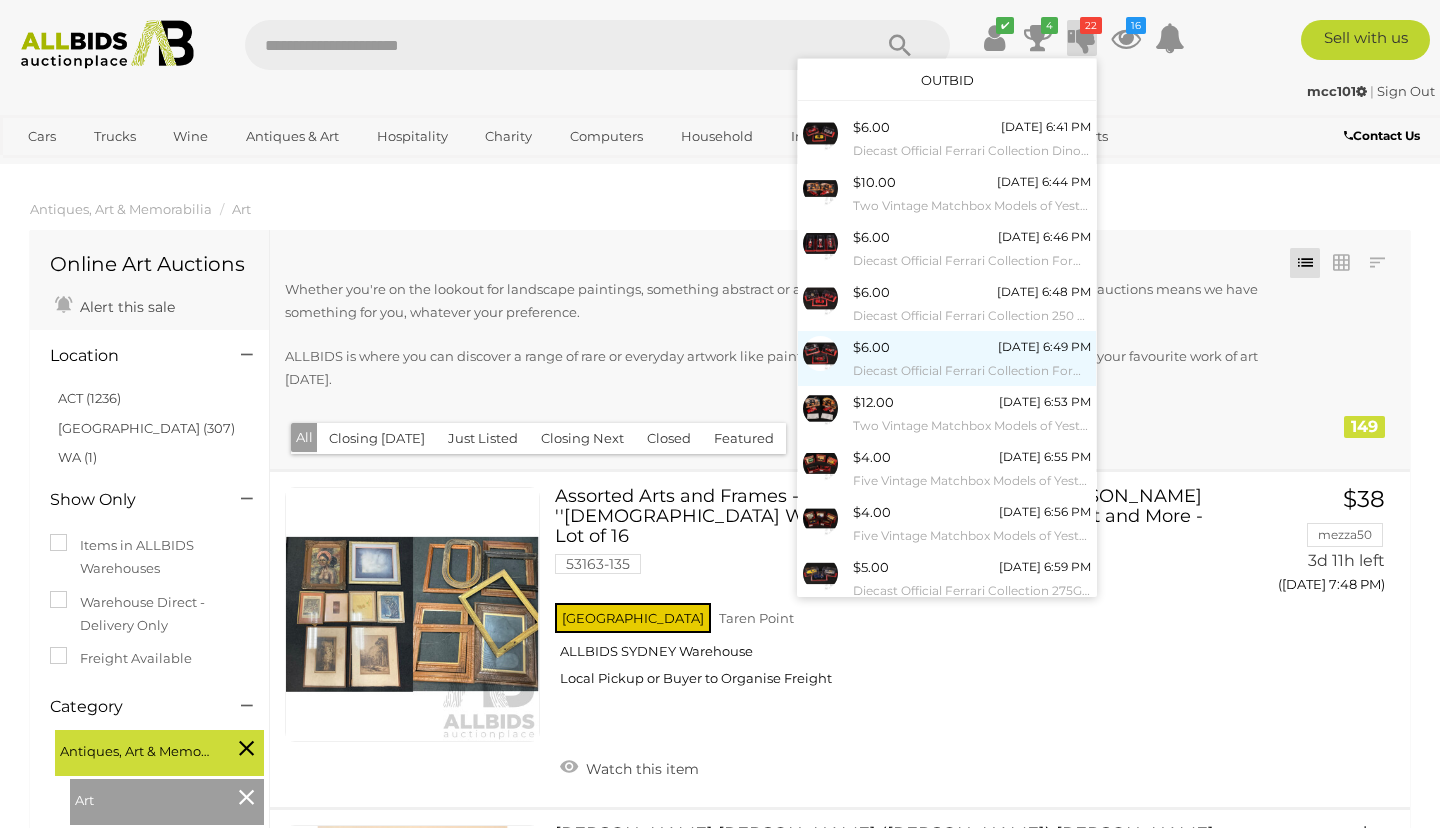 scroll, scrollTop: 101, scrollLeft: 0, axis: vertical 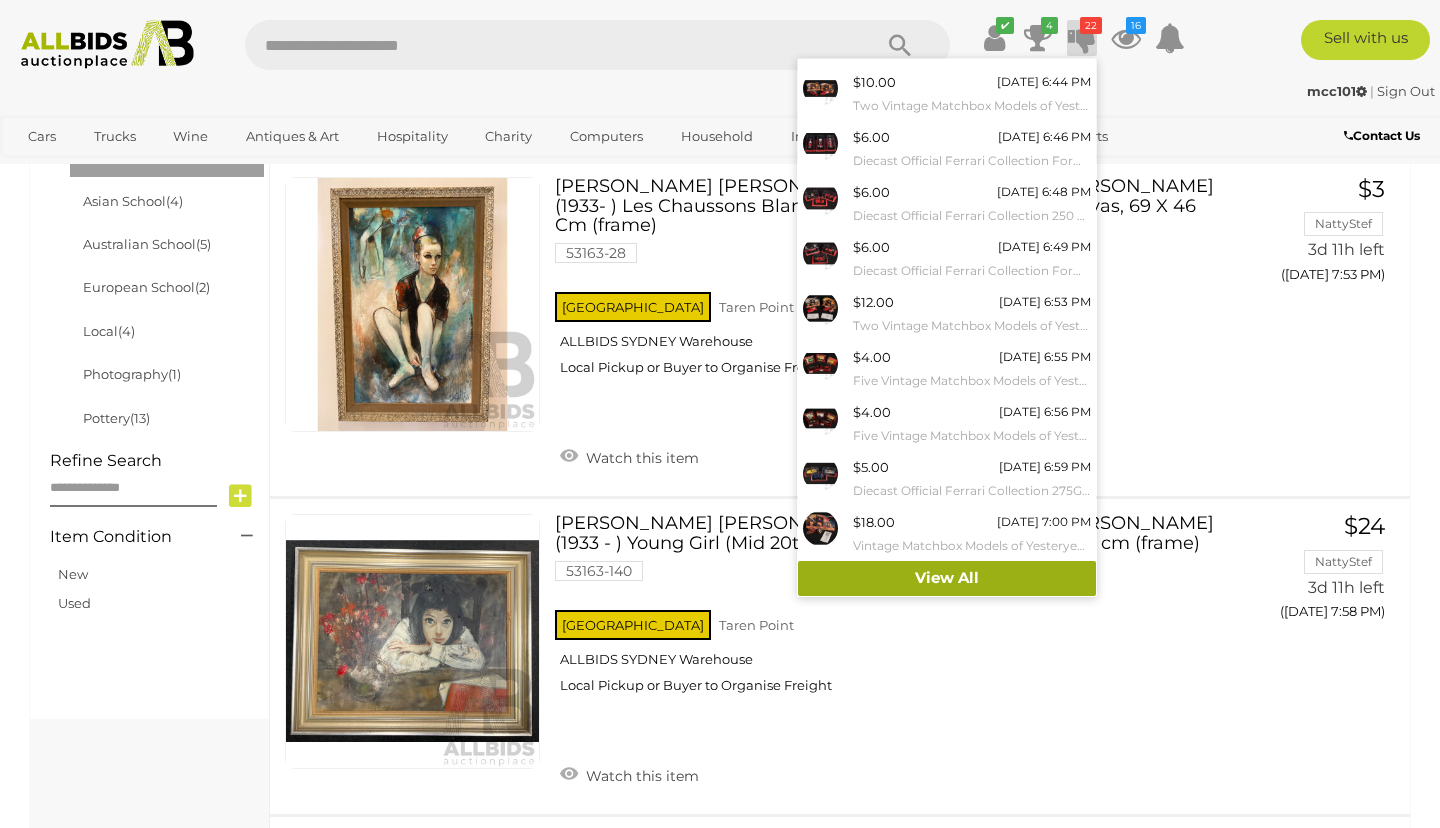 click on "View All" at bounding box center (947, 578) 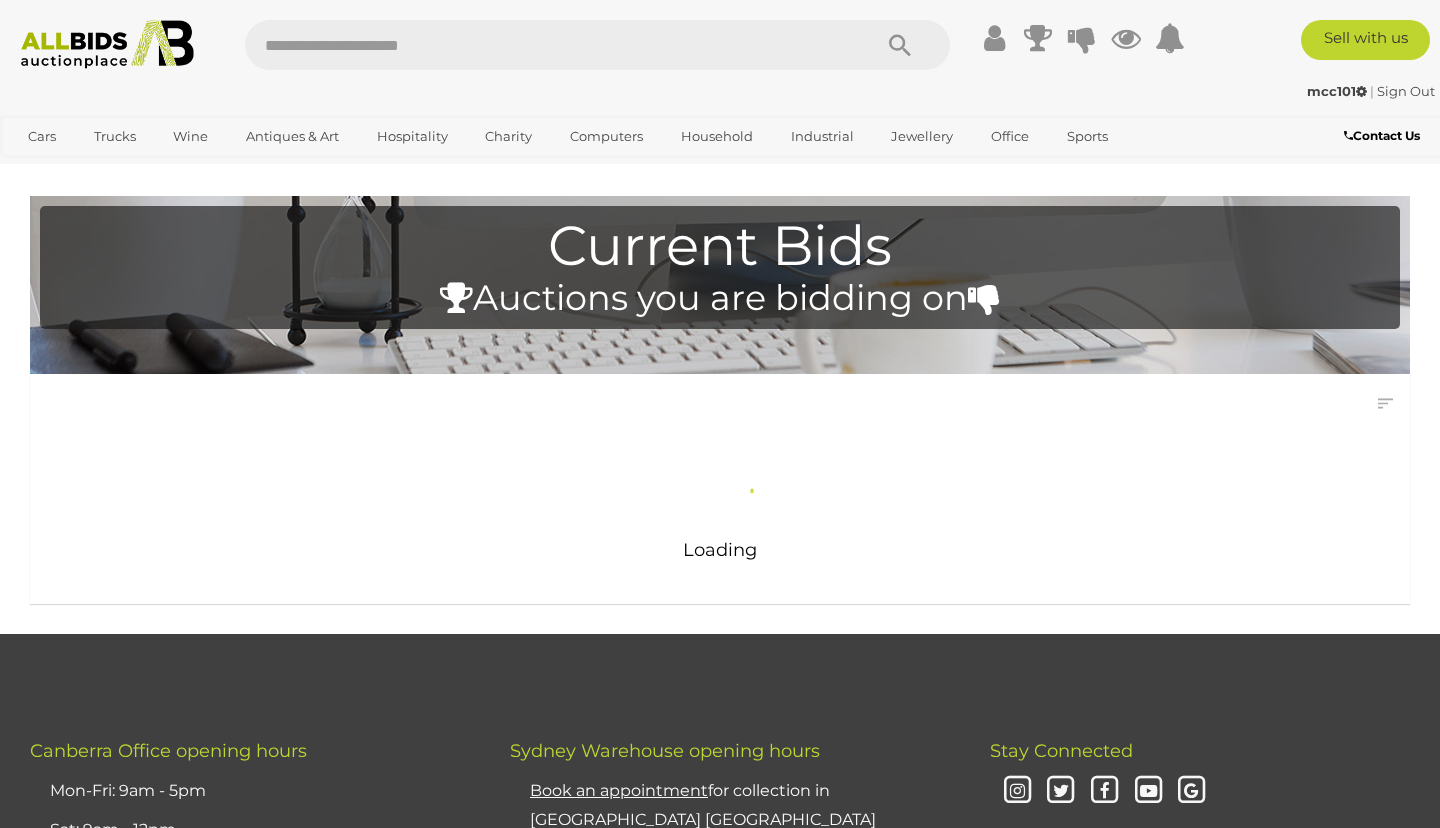 scroll, scrollTop: 0, scrollLeft: 0, axis: both 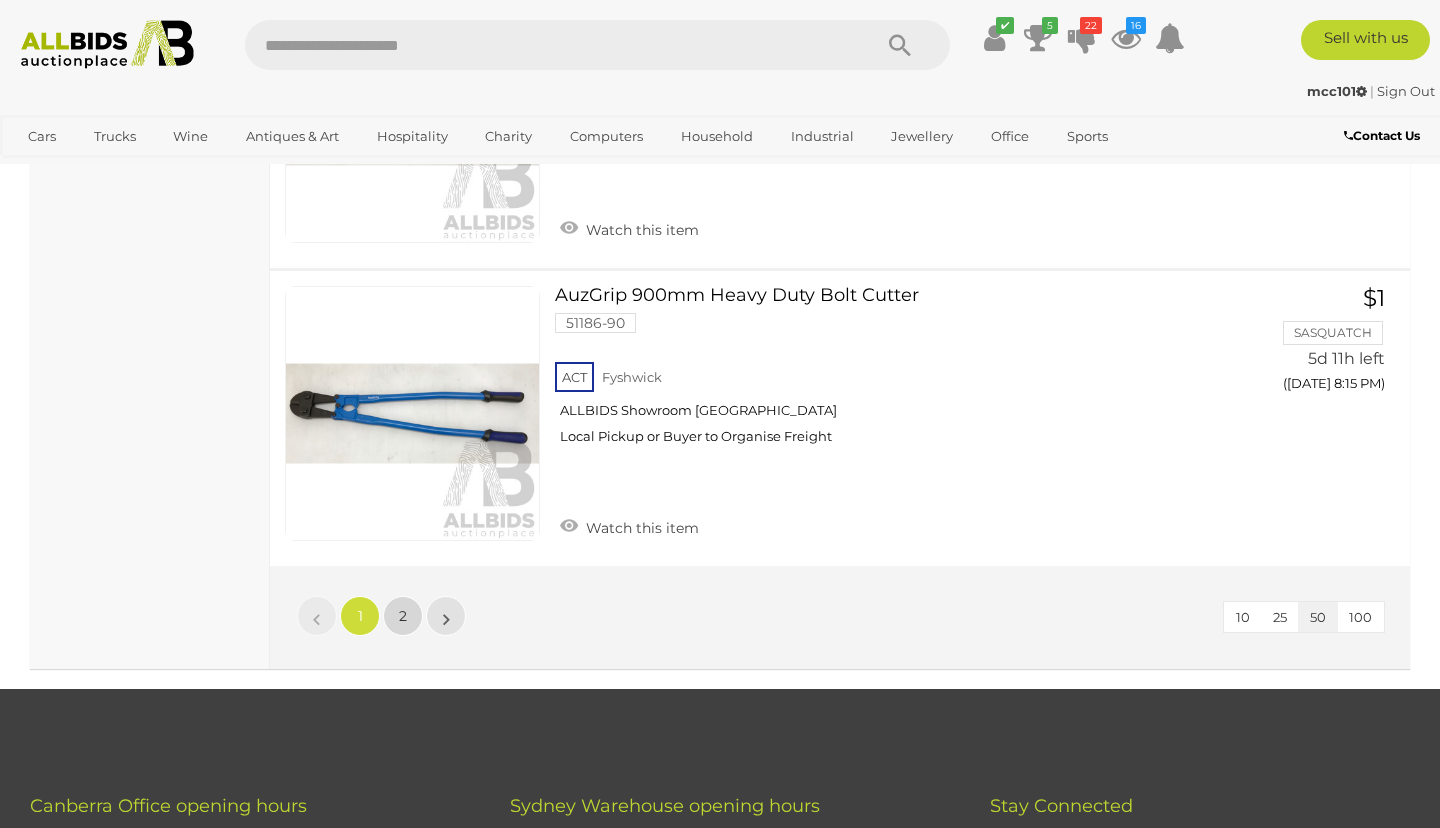 click on "2" at bounding box center [403, 616] 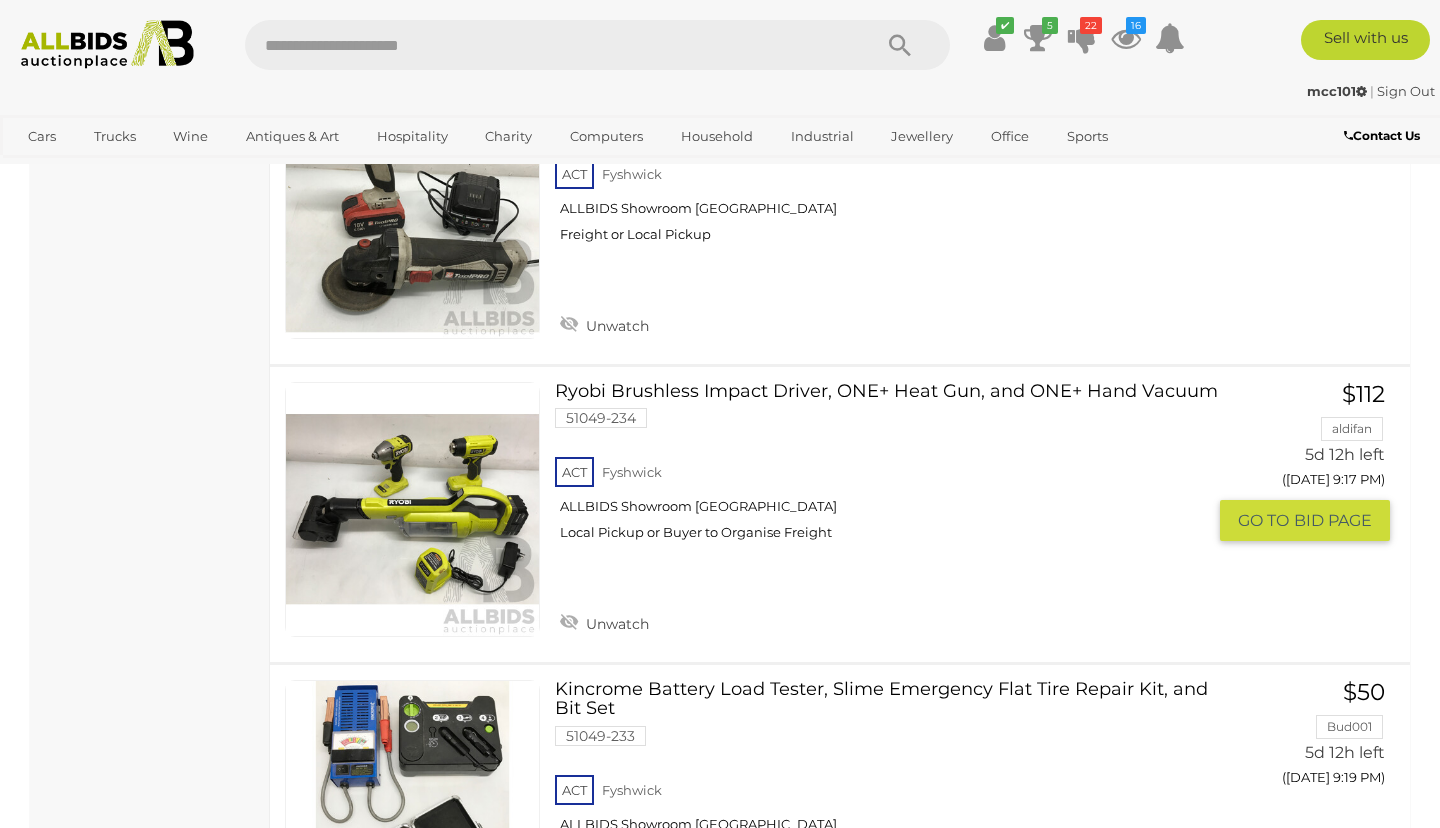 scroll, scrollTop: 4524, scrollLeft: 0, axis: vertical 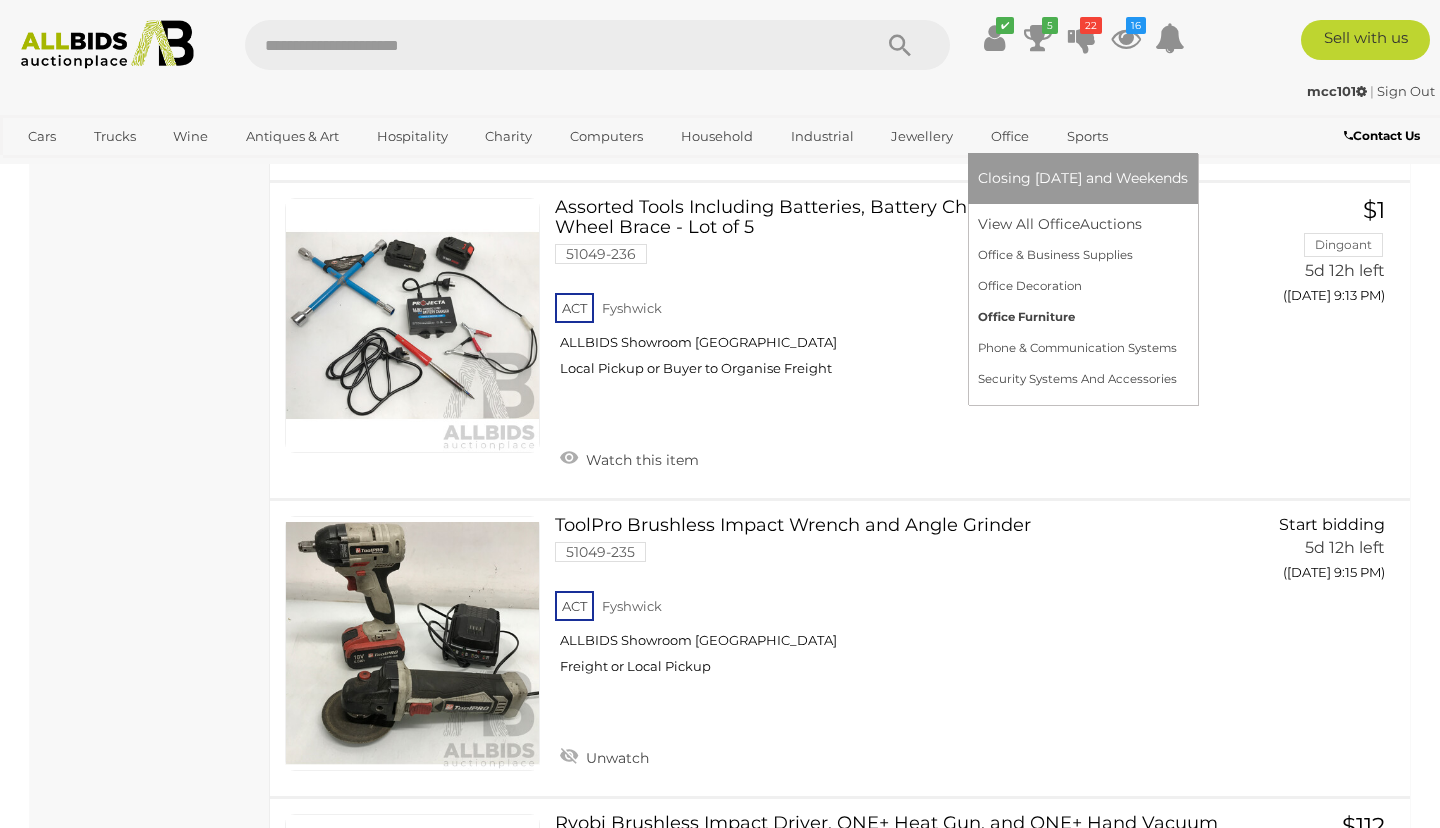 click on "Office Furniture" at bounding box center (1083, 317) 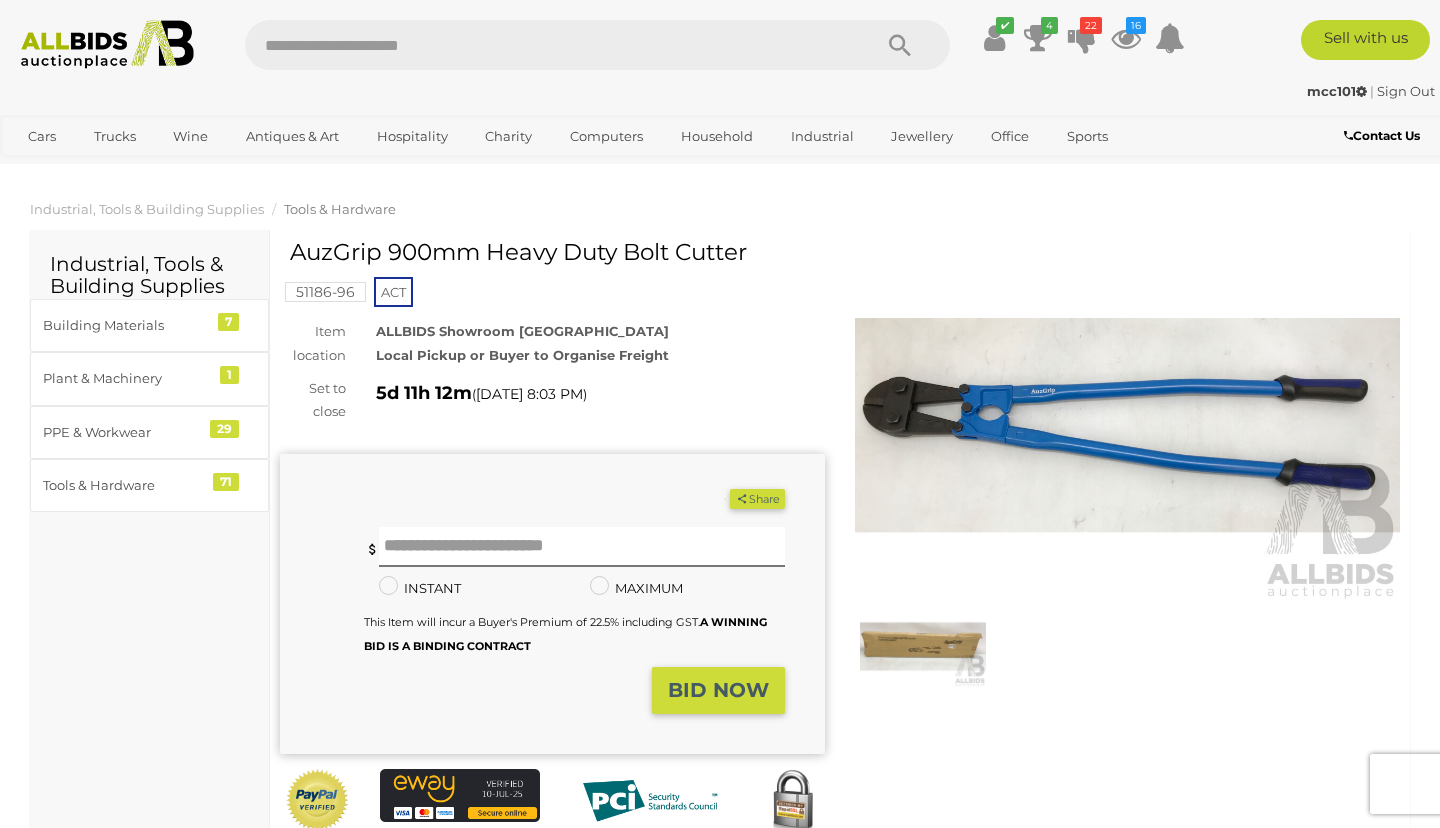 scroll, scrollTop: 0, scrollLeft: 0, axis: both 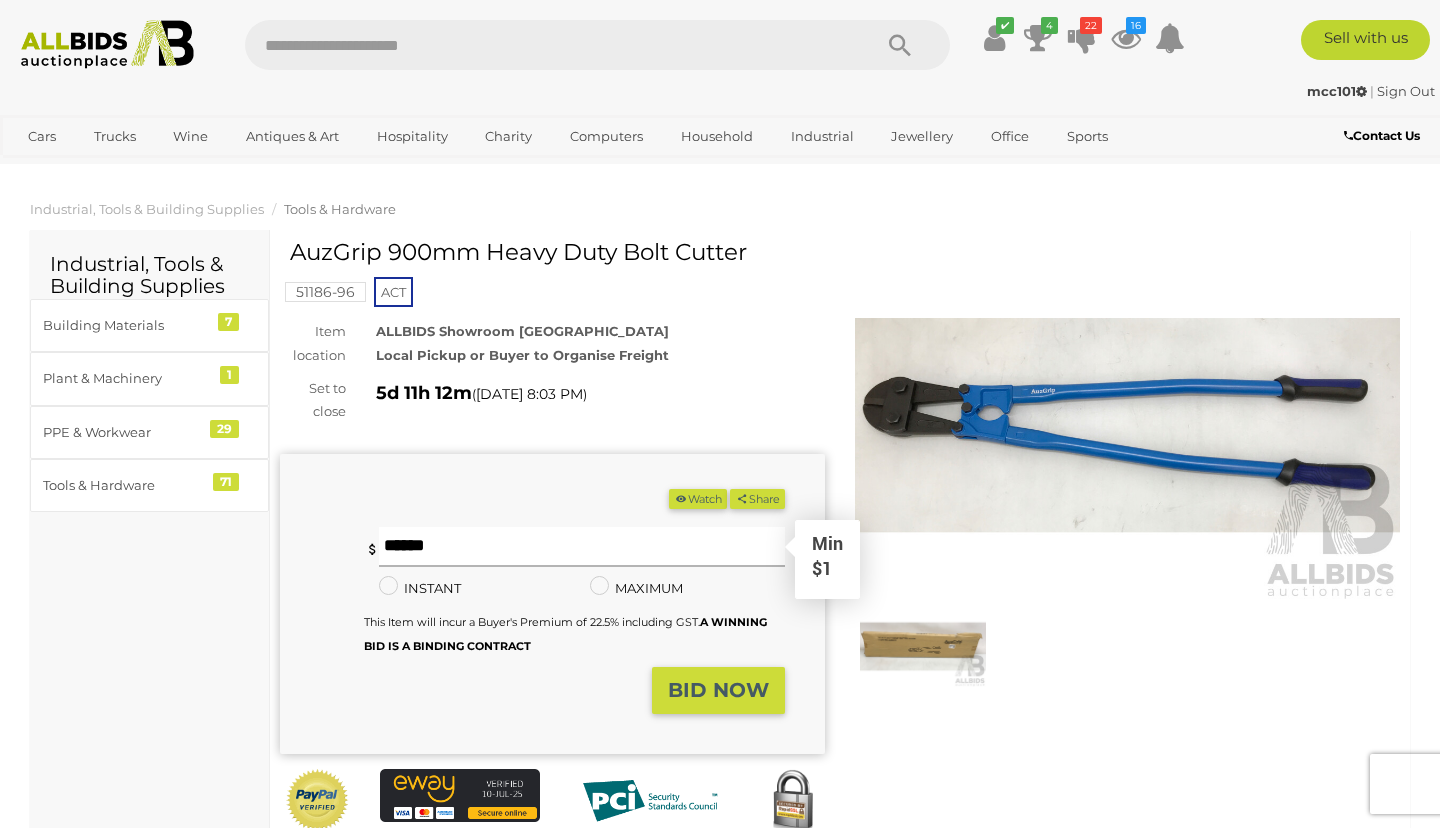 click at bounding box center [582, 547] 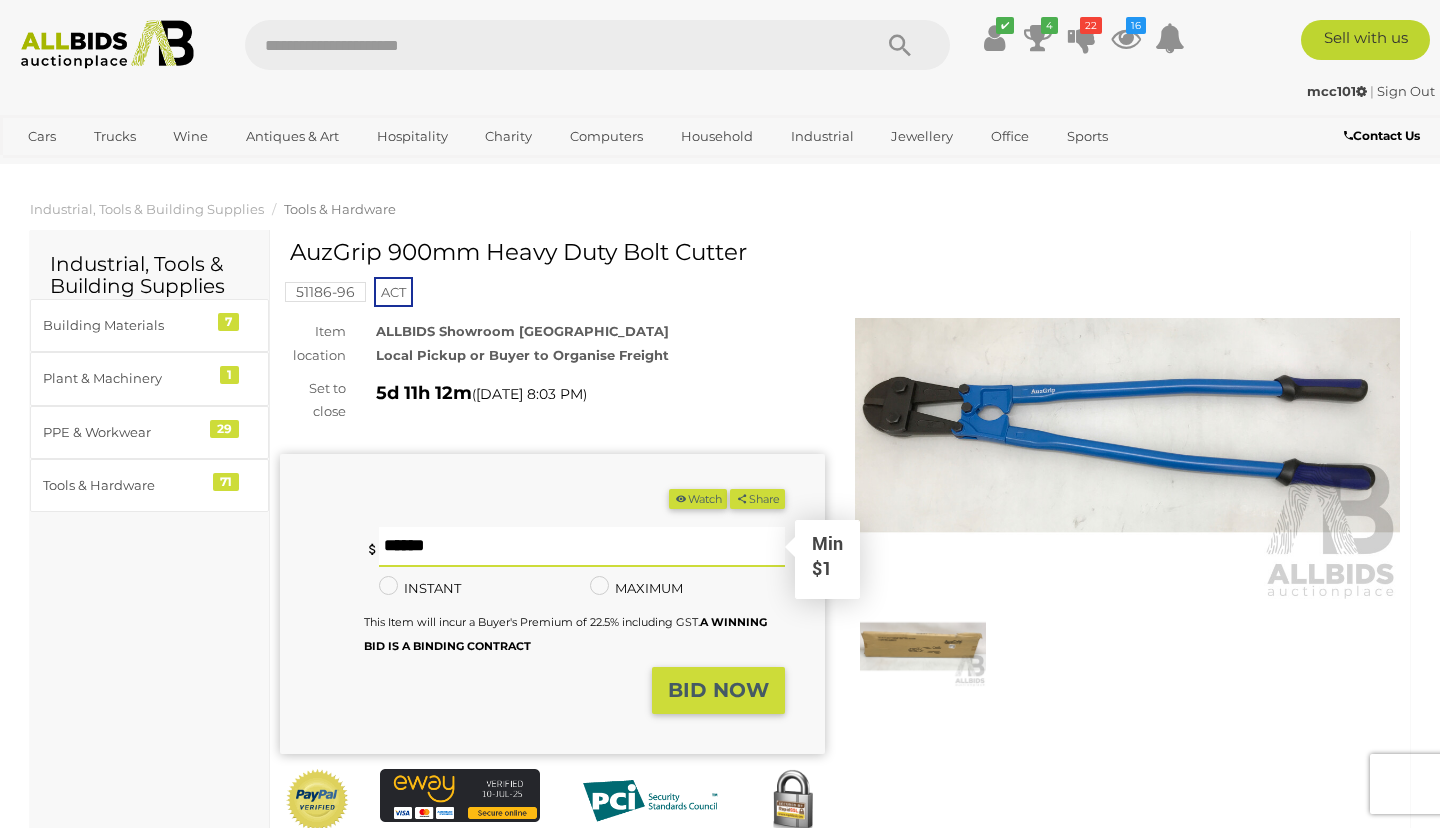 click at bounding box center (582, 547) 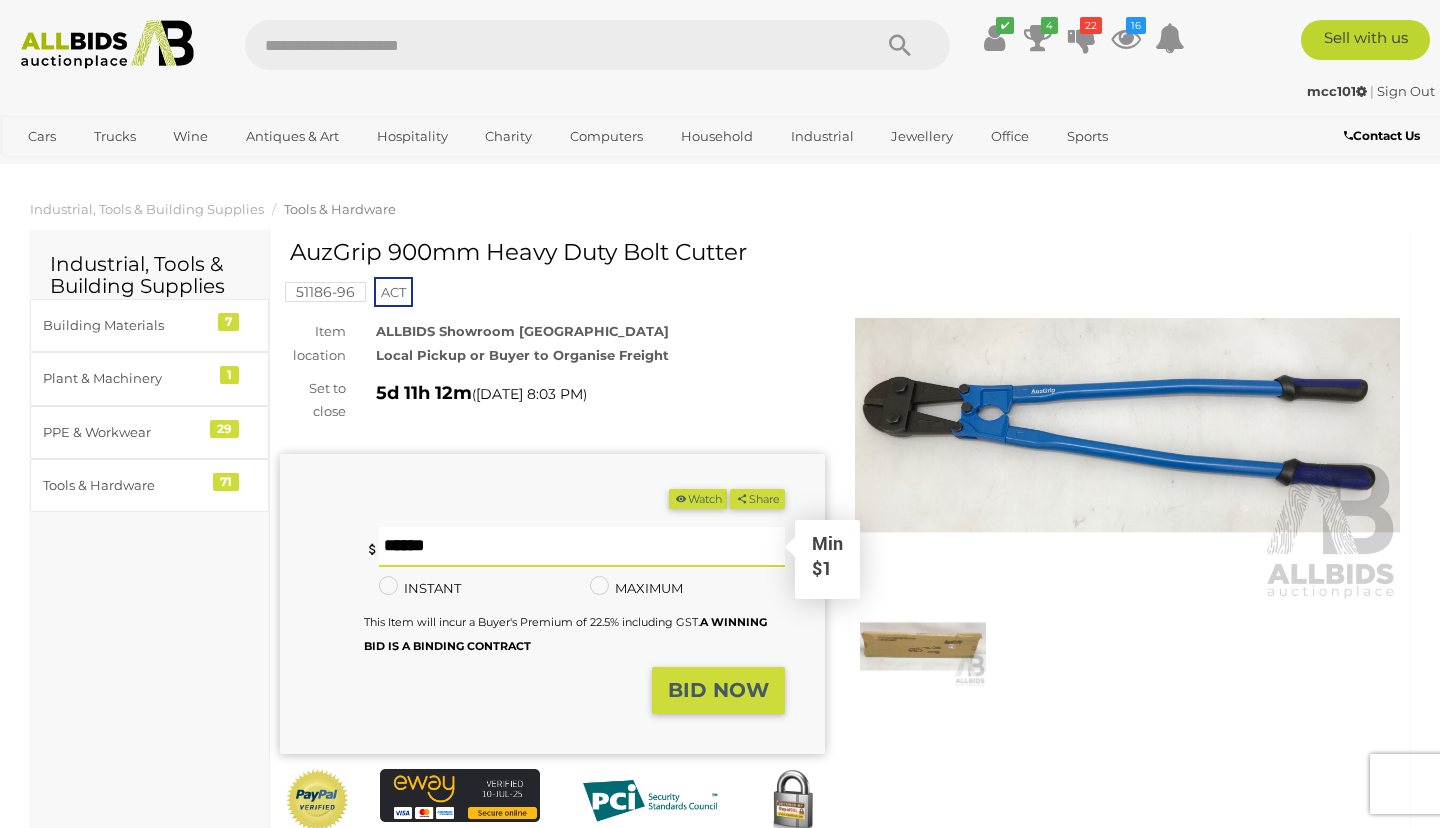 drag, startPoint x: 437, startPoint y: 552, endPoint x: 353, endPoint y: 553, distance: 84.00595 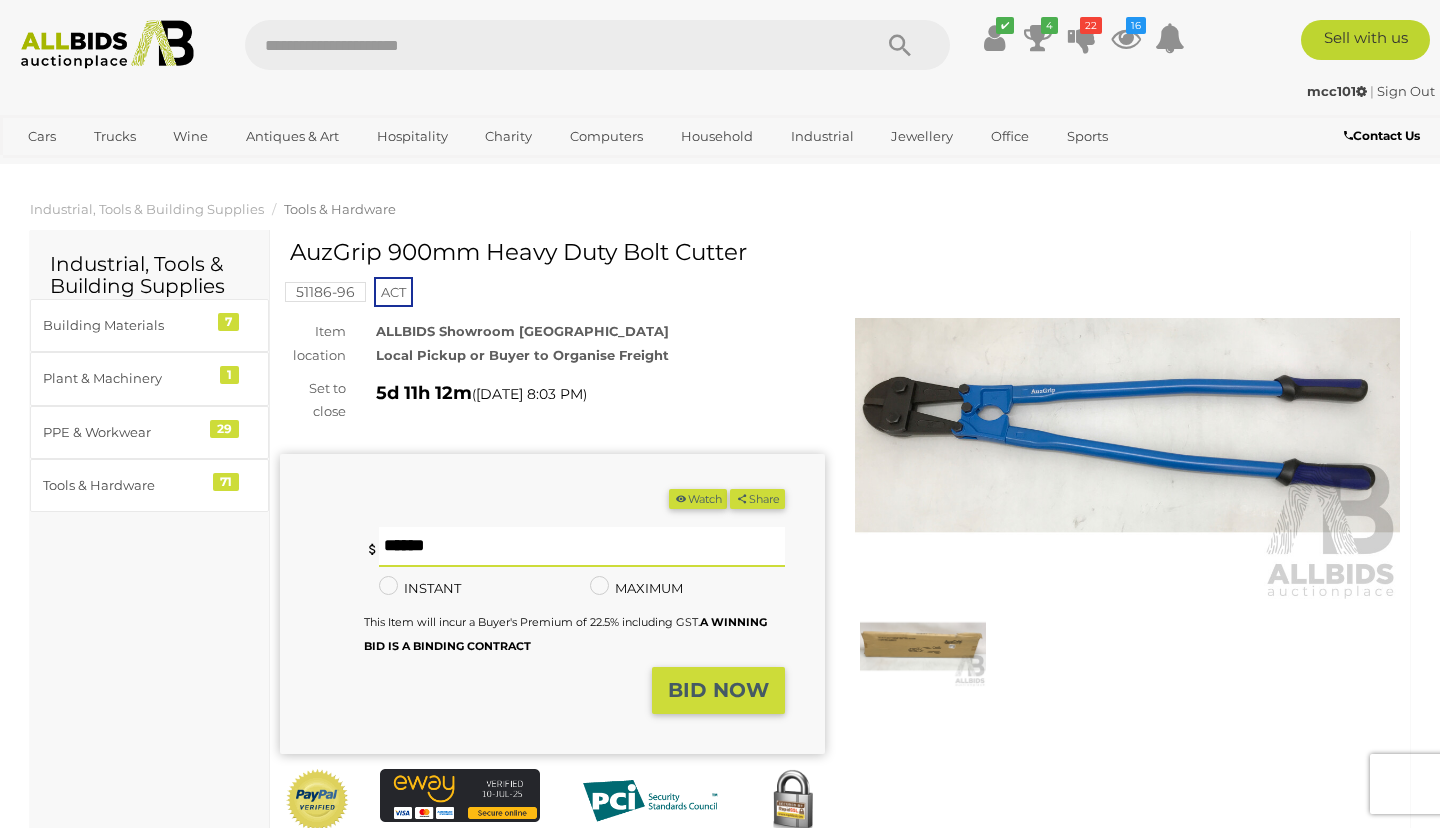 type on "*" 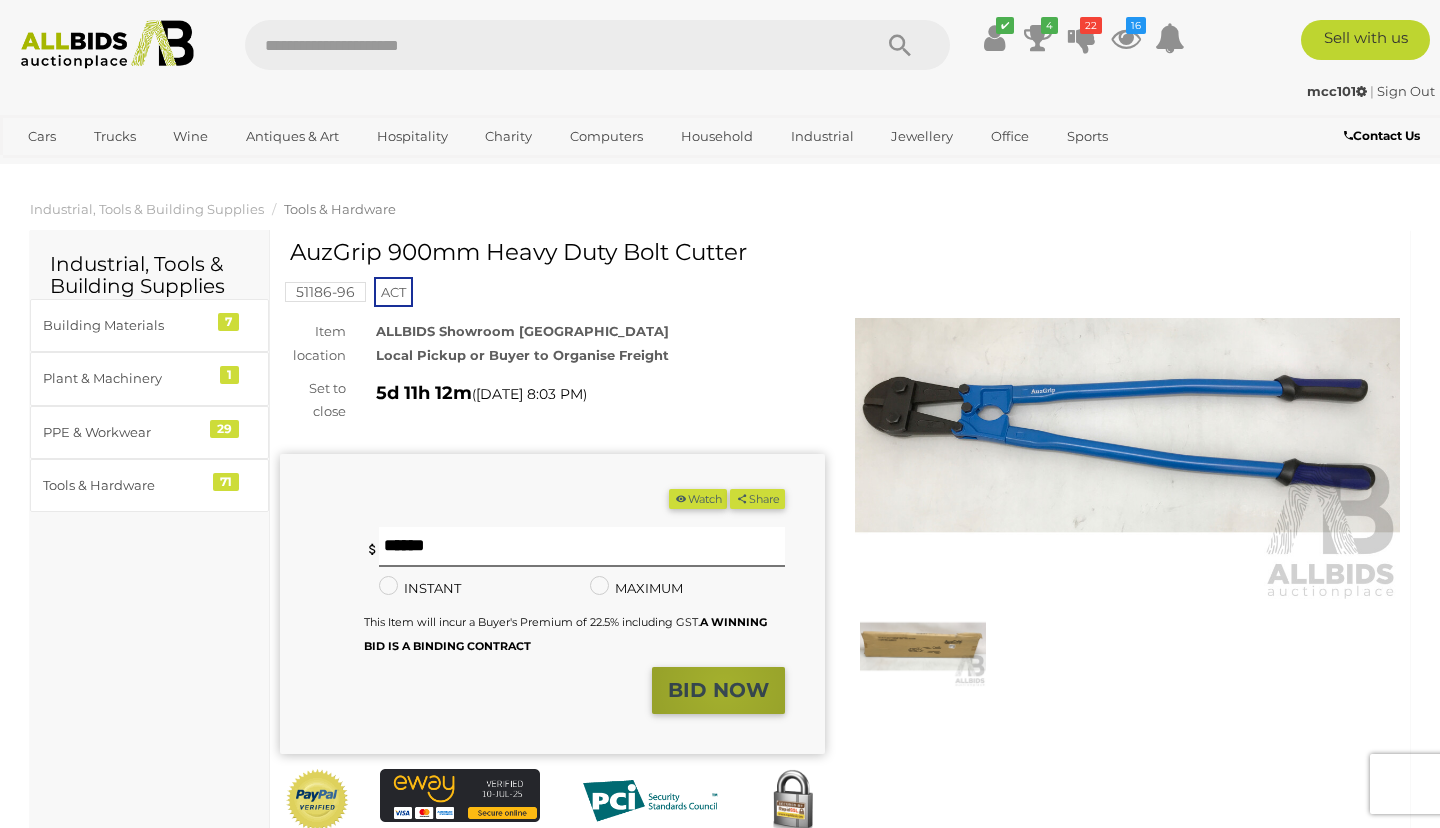 click on "BID NOW" at bounding box center [718, 690] 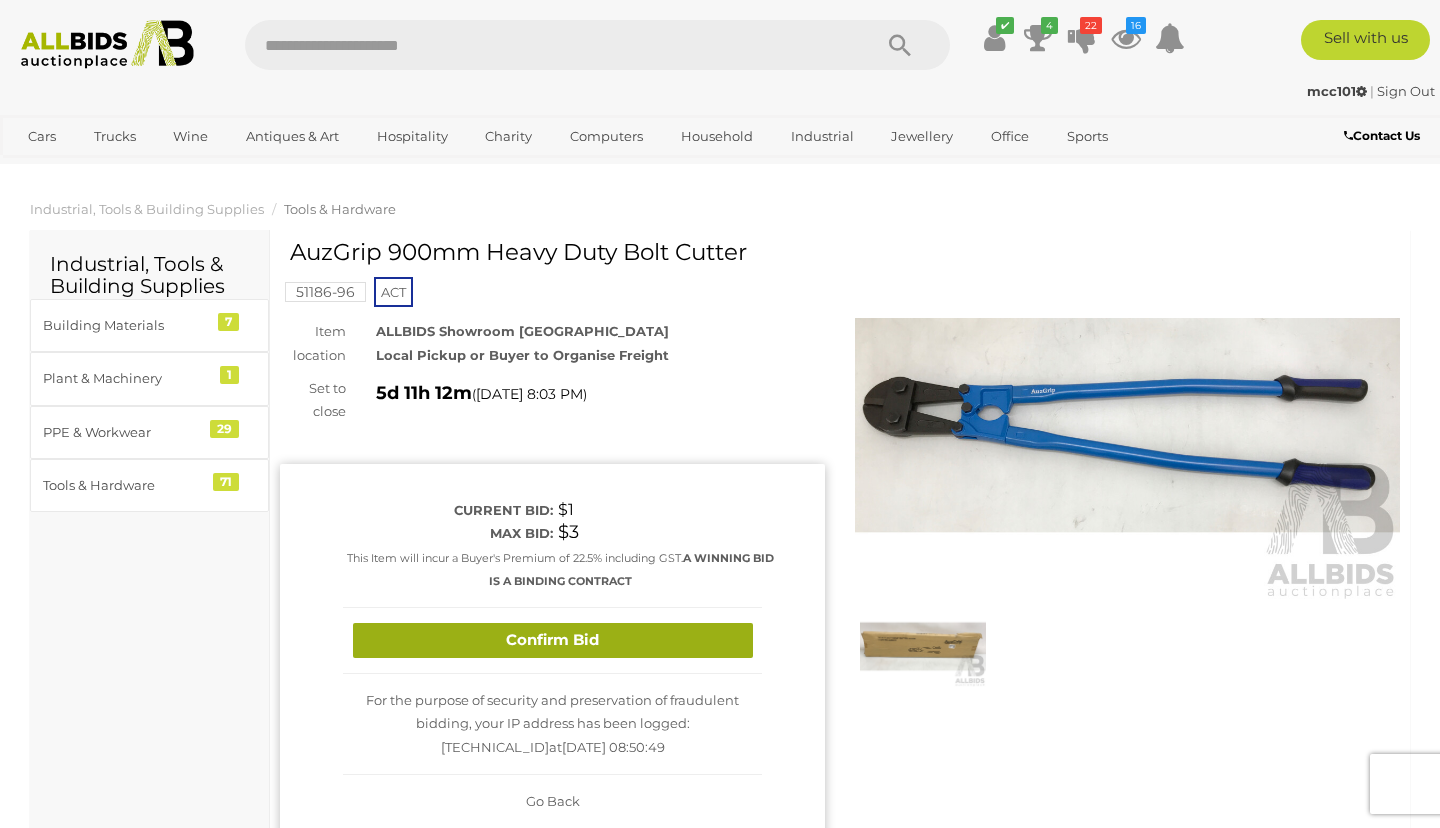 click on "Confirm Bid" at bounding box center (553, 640) 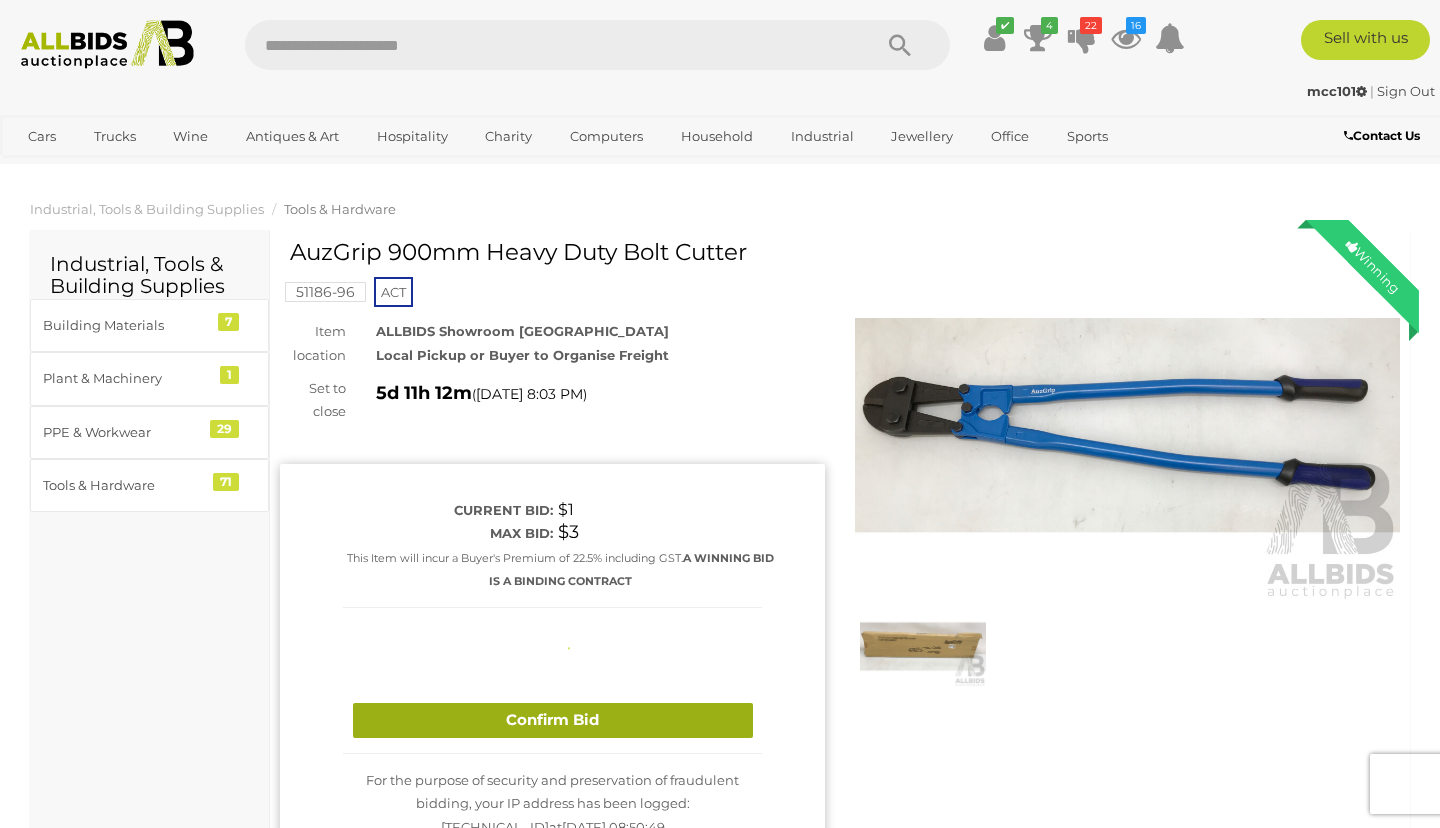 type 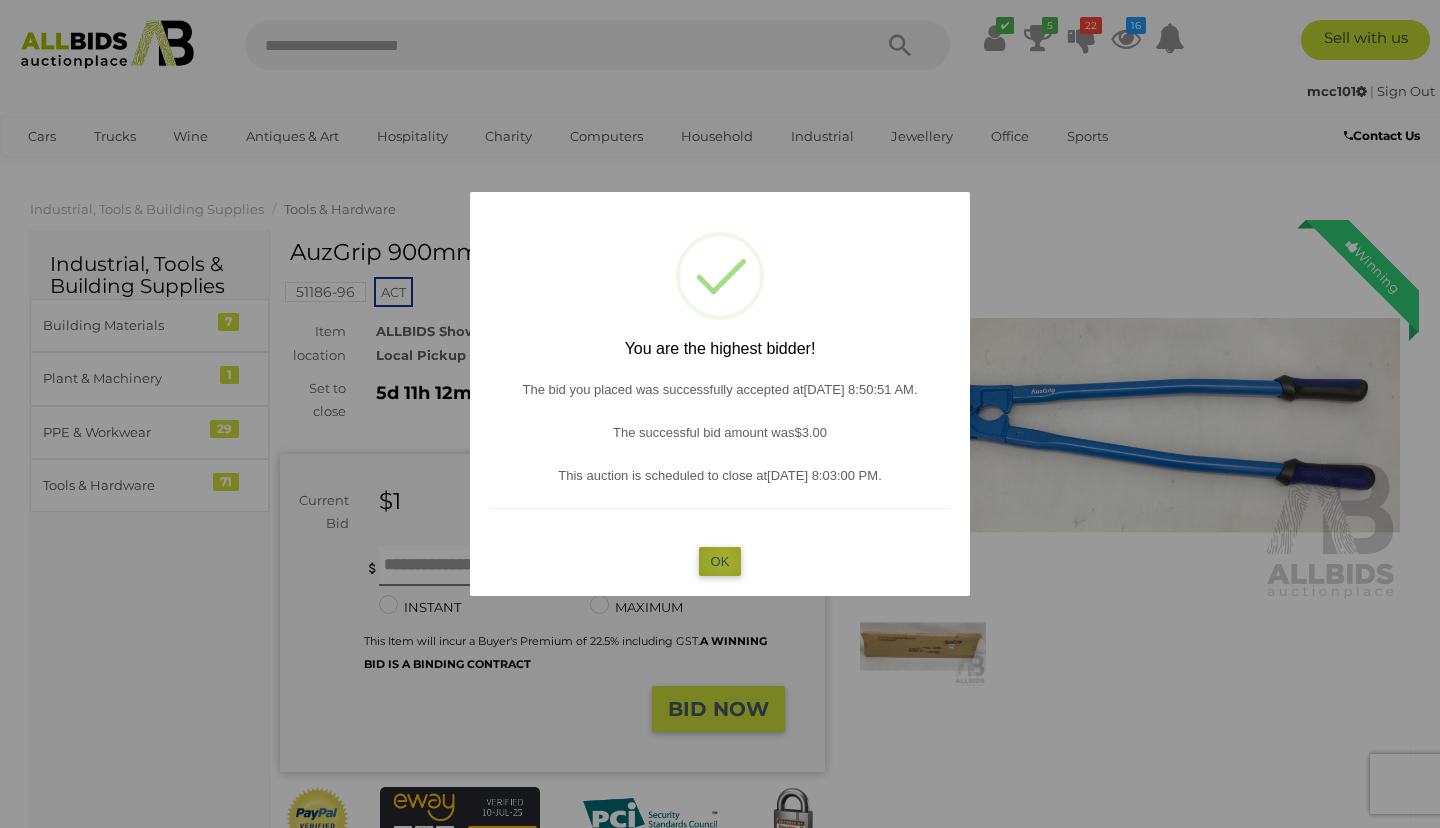 click on "OK" at bounding box center (720, 561) 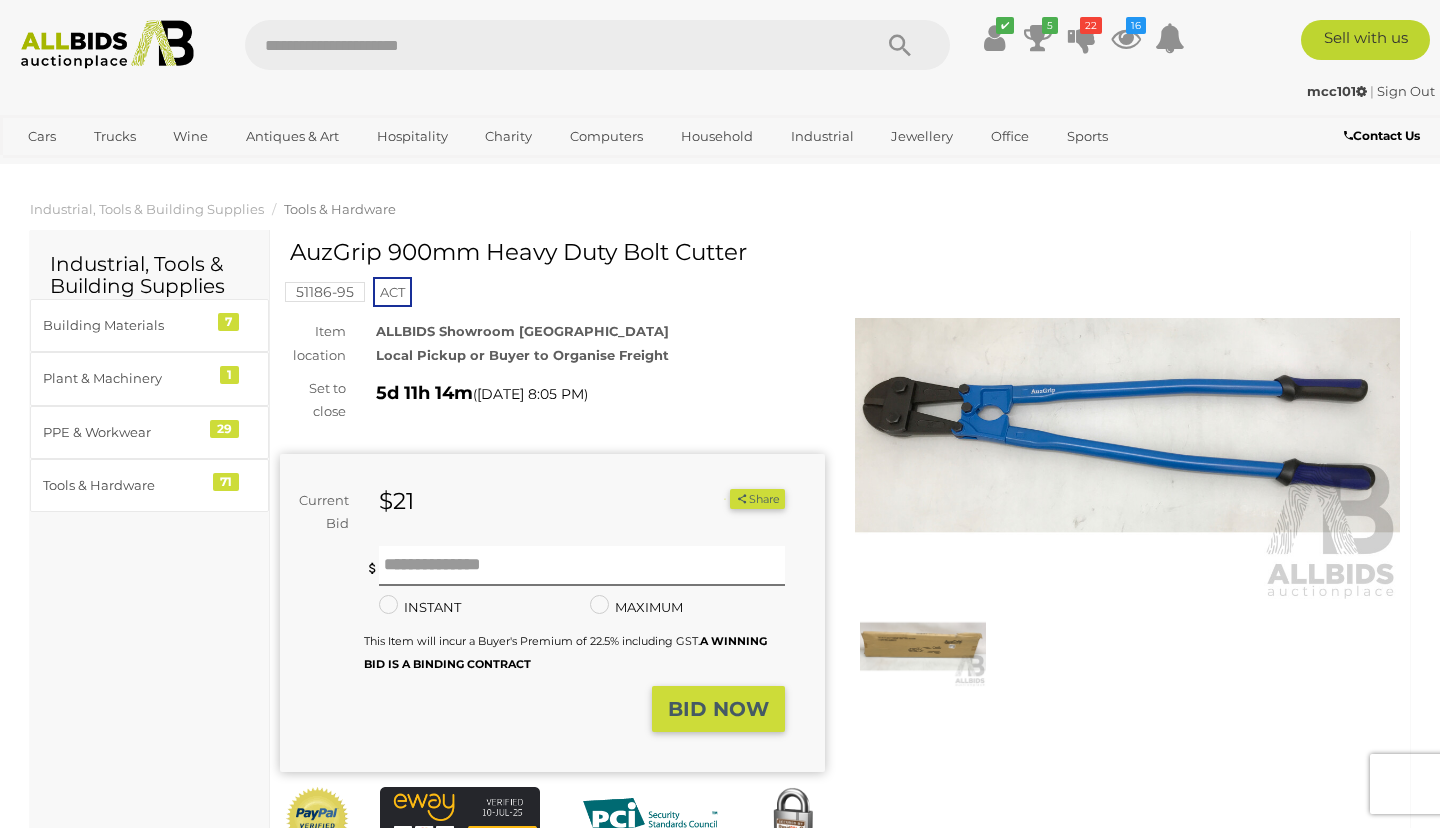 scroll, scrollTop: 540, scrollLeft: 0, axis: vertical 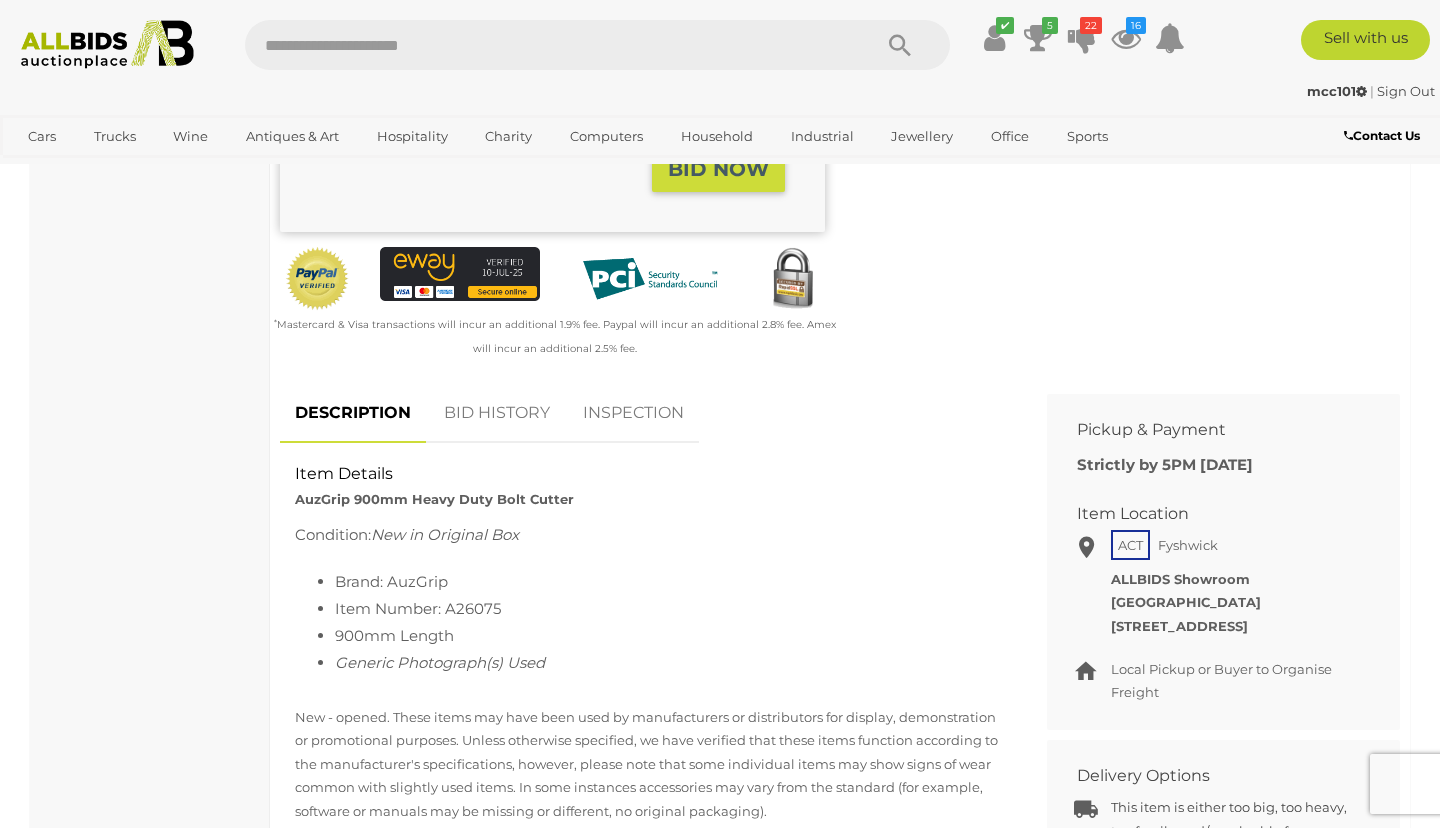 click on "BID HISTORY" at bounding box center (497, 413) 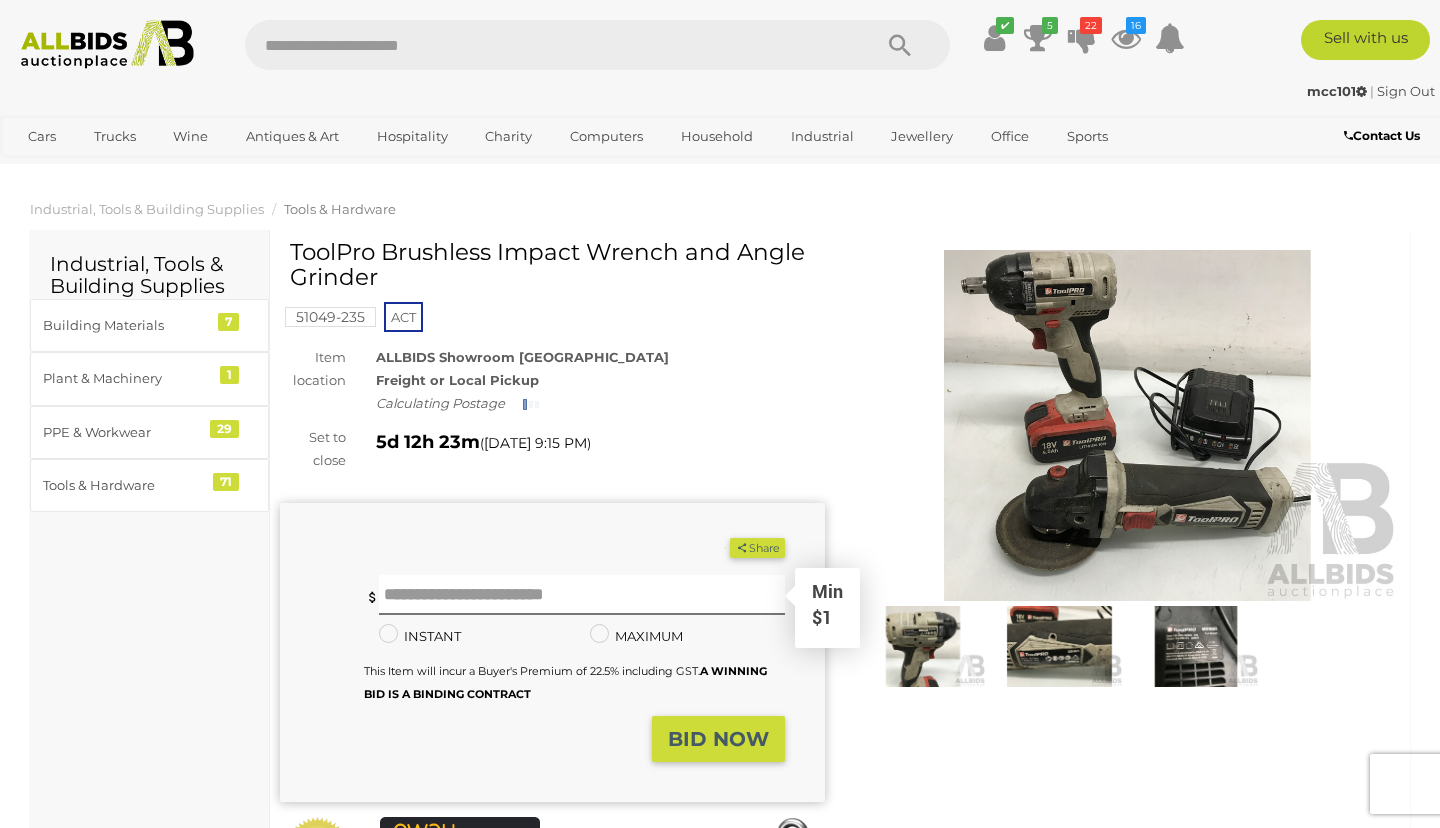 scroll, scrollTop: 0, scrollLeft: 0, axis: both 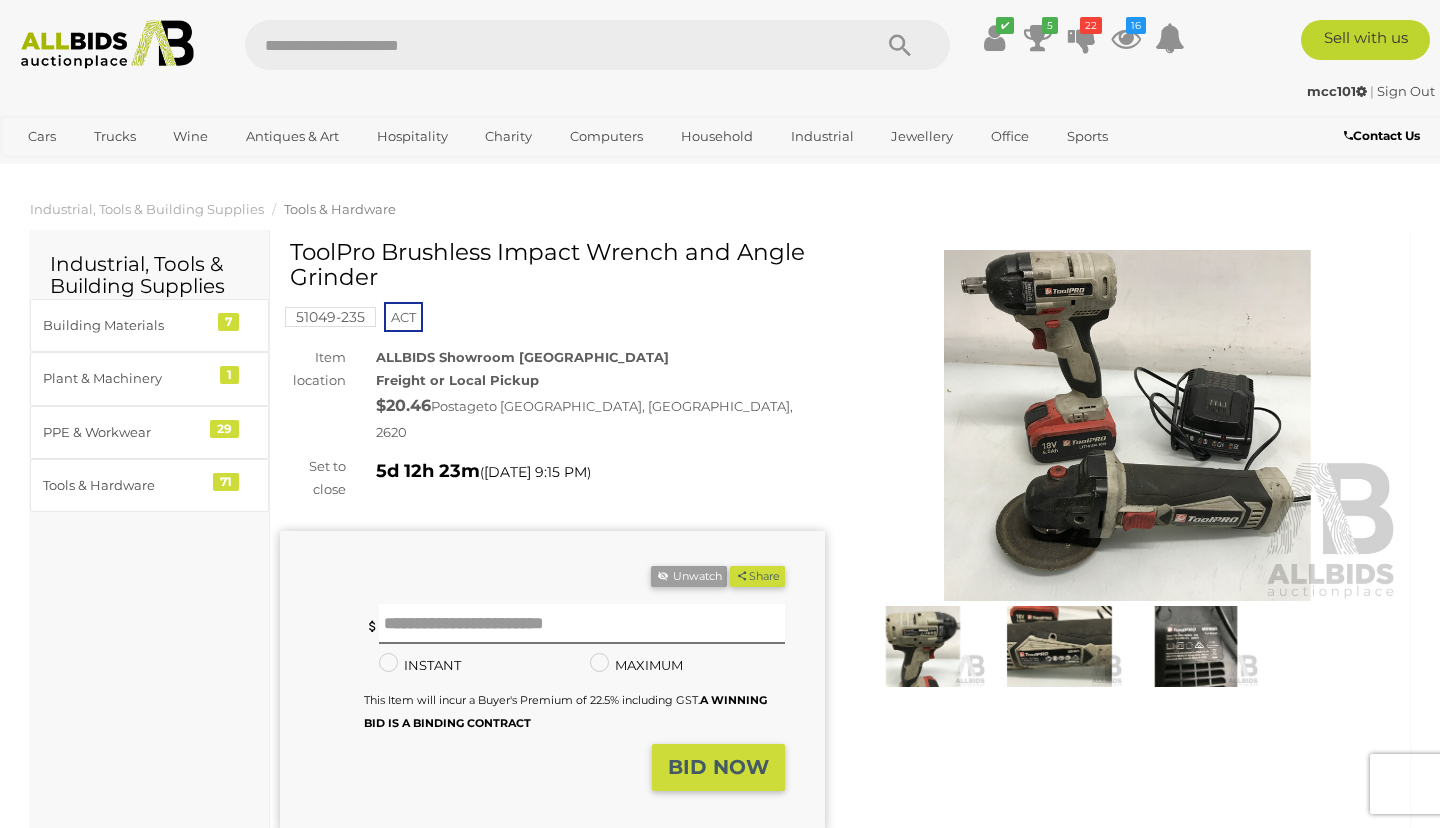 click at bounding box center (1127, 425) 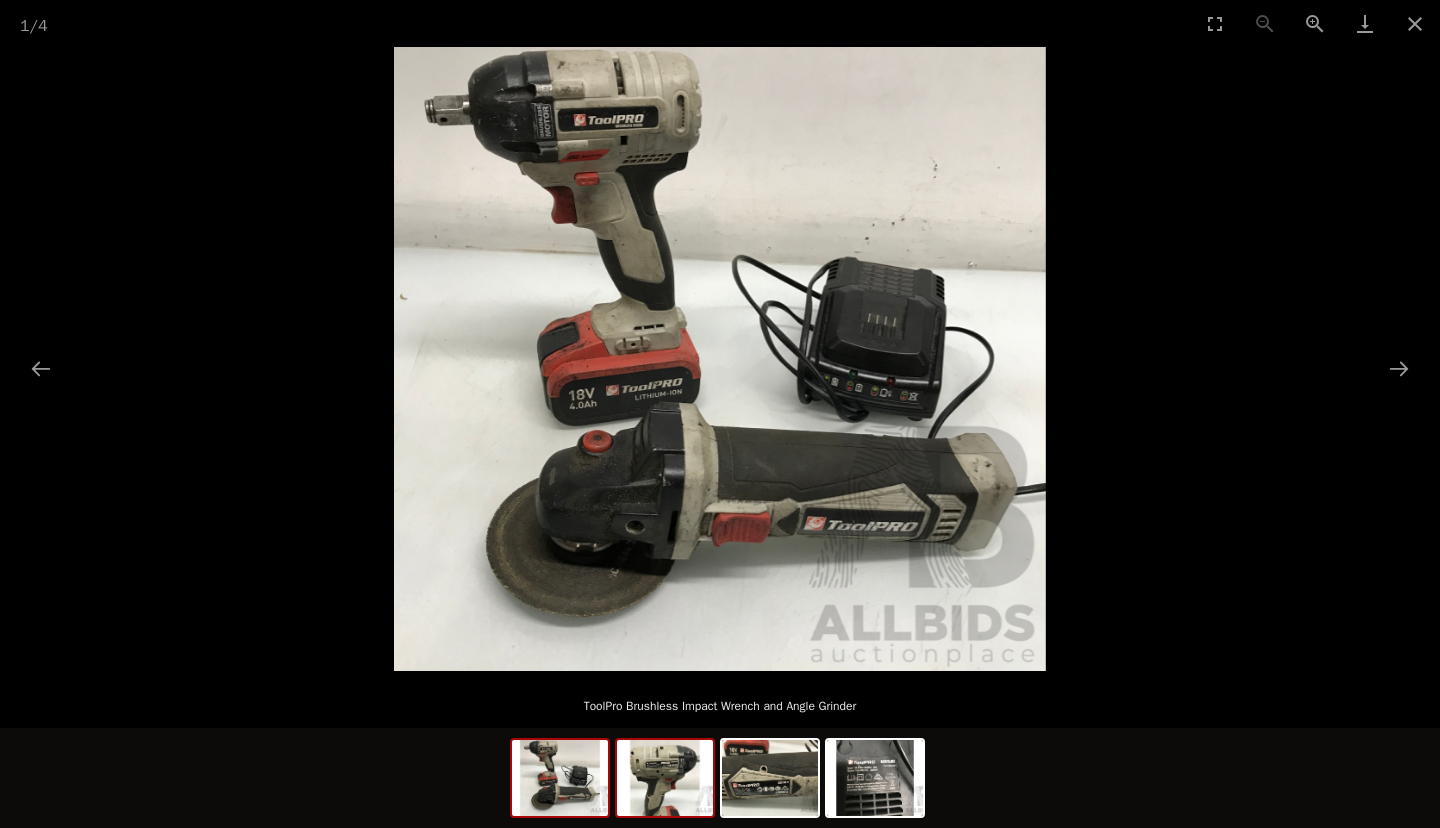 click at bounding box center [665, 778] 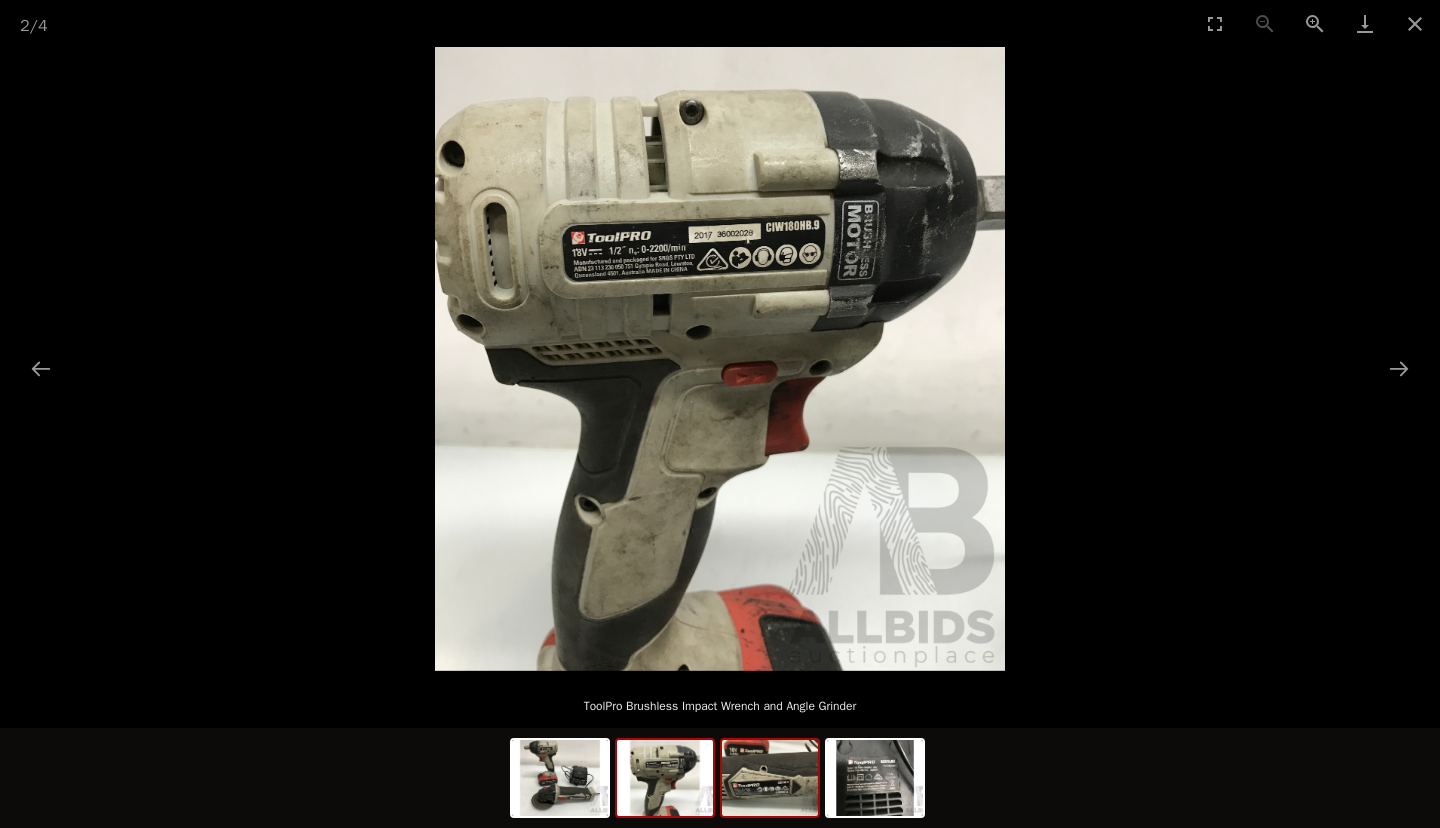 click at bounding box center [770, 778] 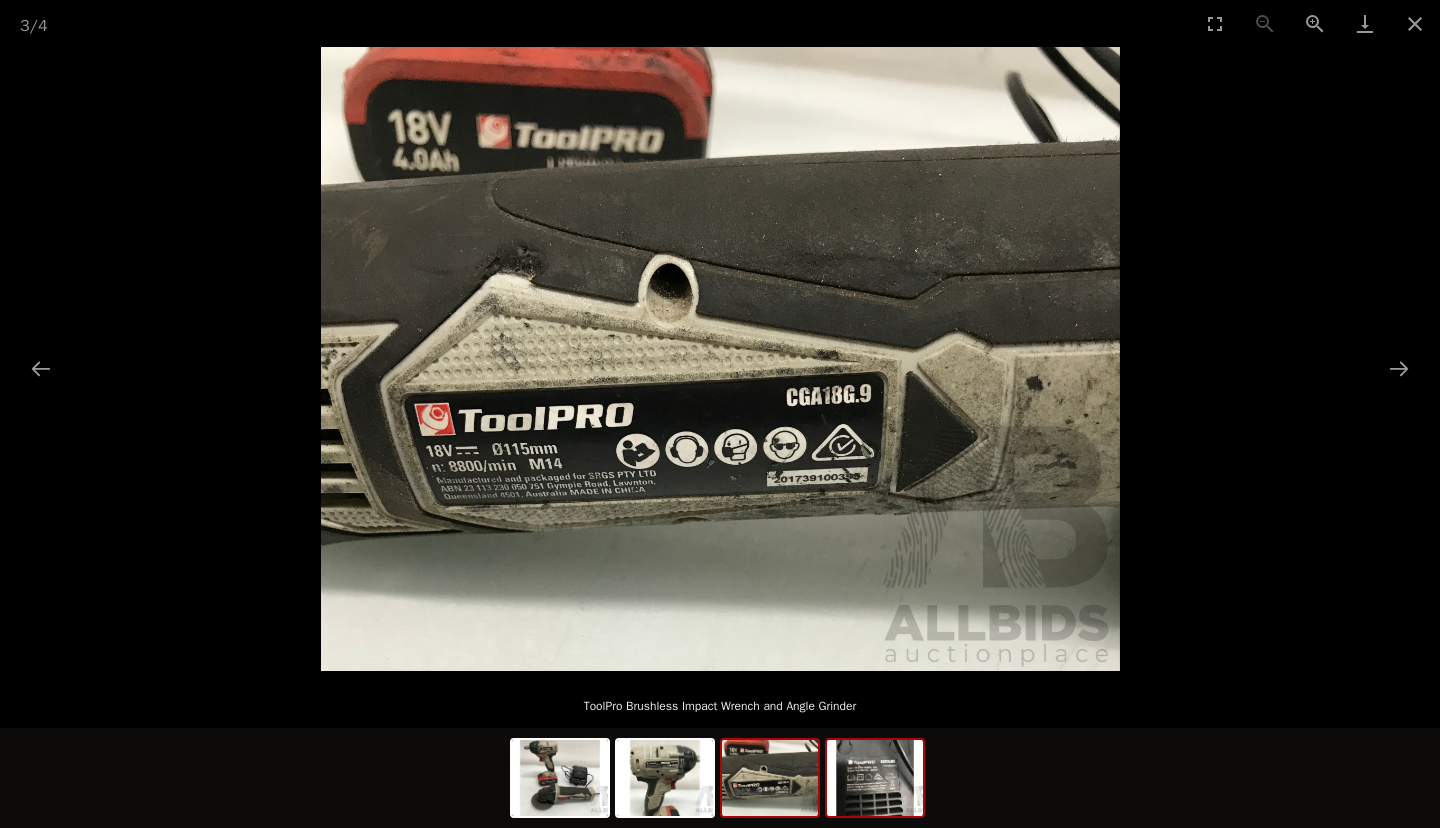 click at bounding box center (875, 778) 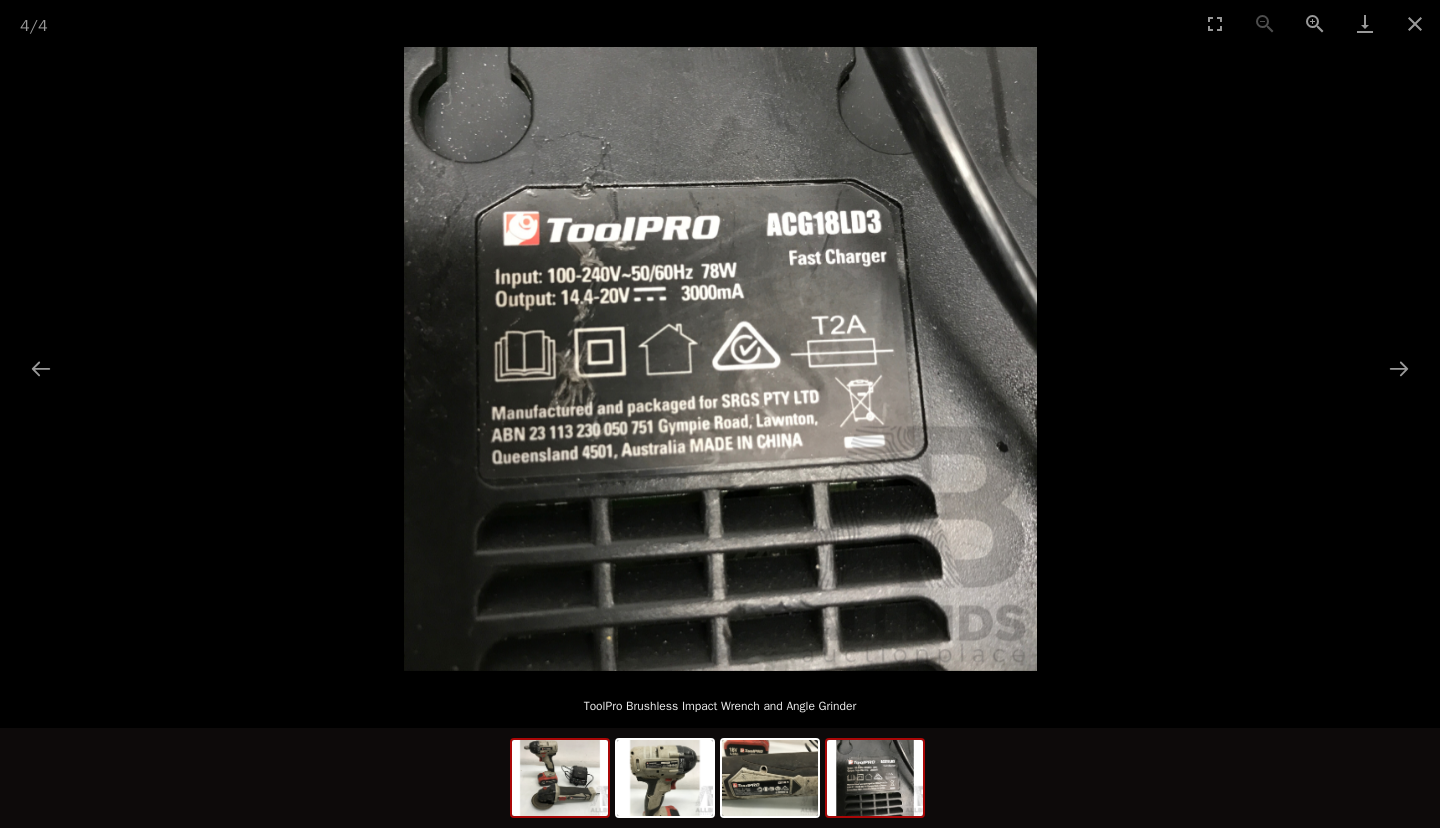 click at bounding box center [560, 778] 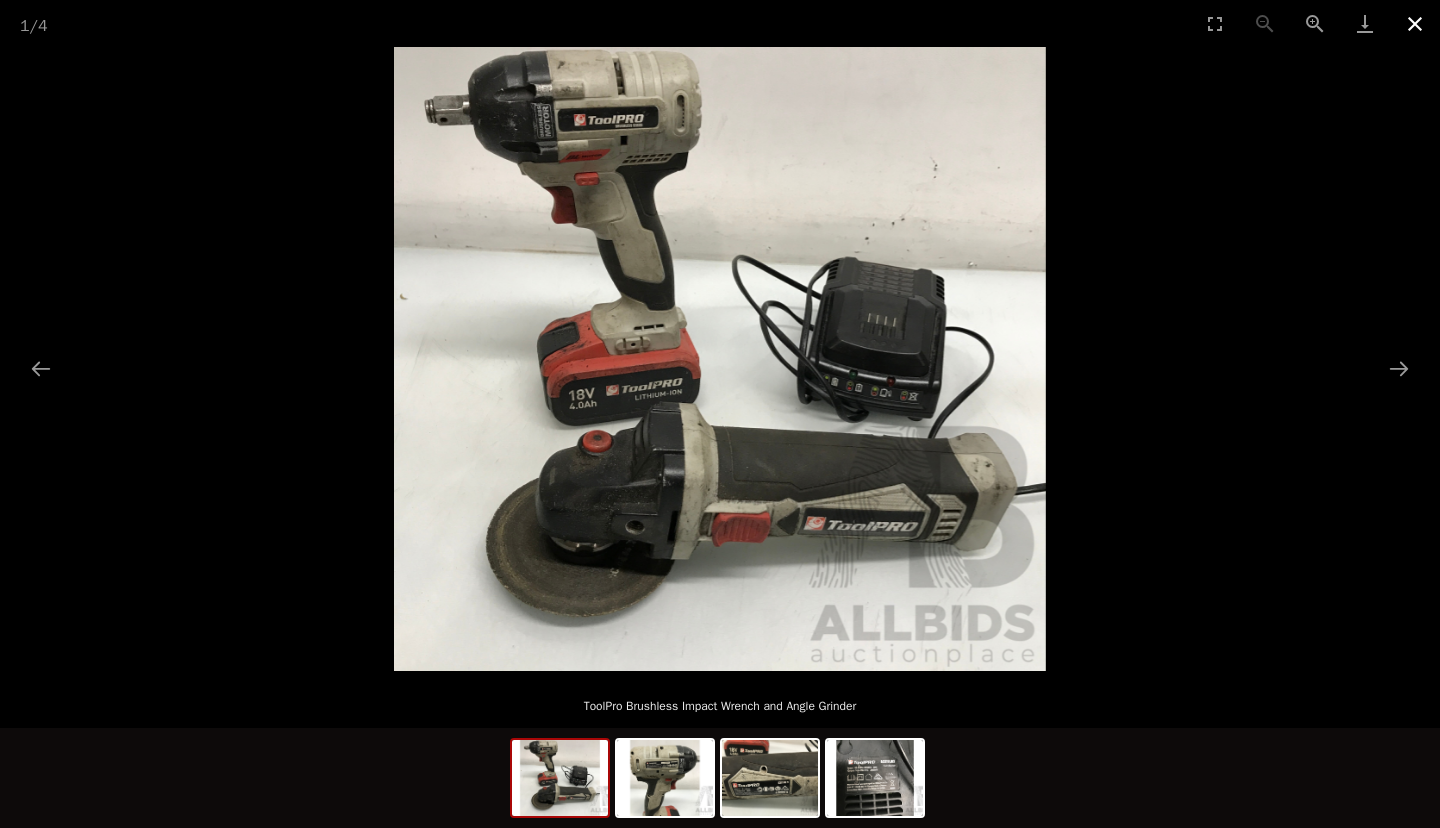 click at bounding box center (1415, 23) 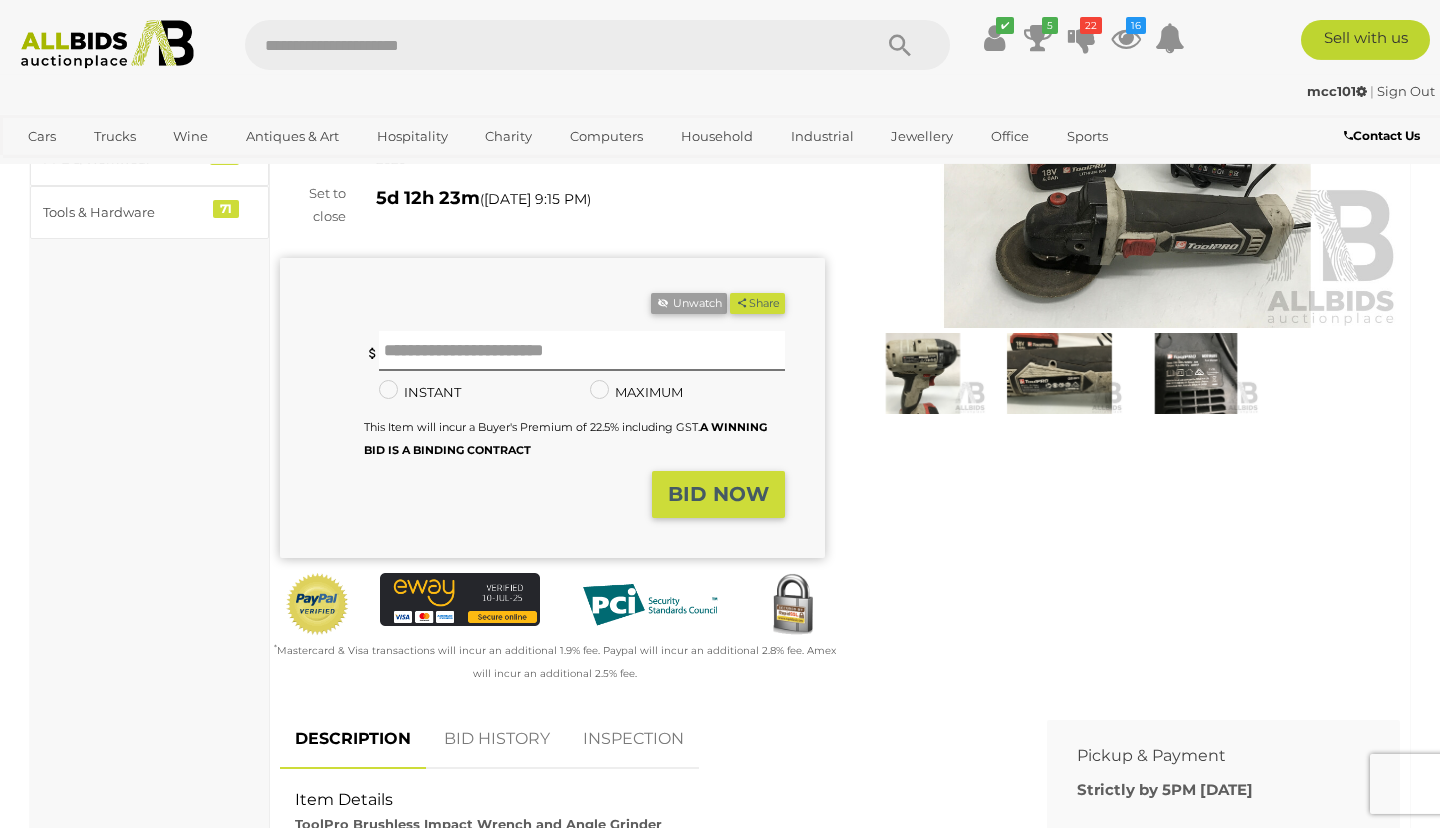 scroll, scrollTop: 108, scrollLeft: 0, axis: vertical 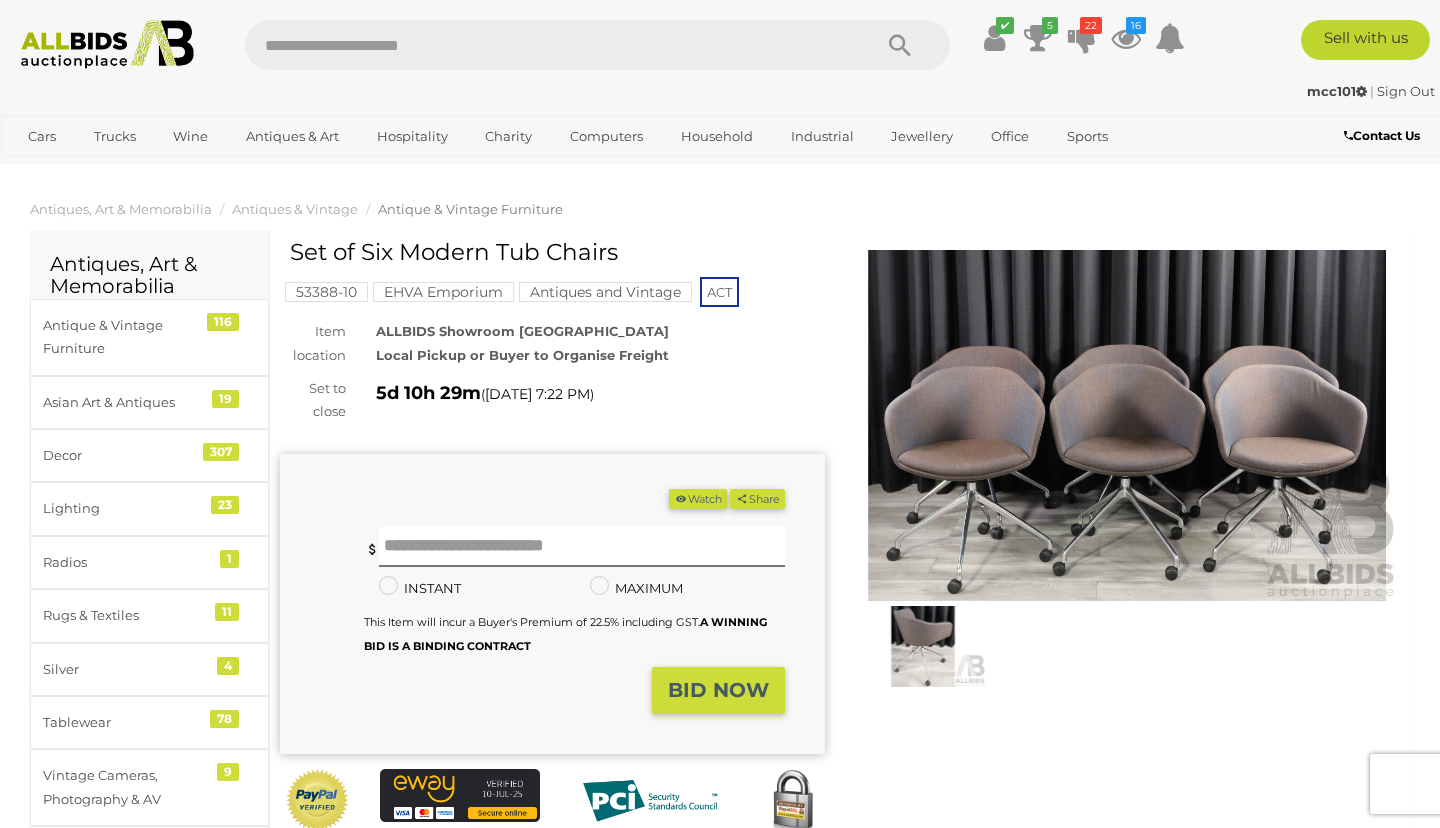 click at bounding box center [1127, 425] 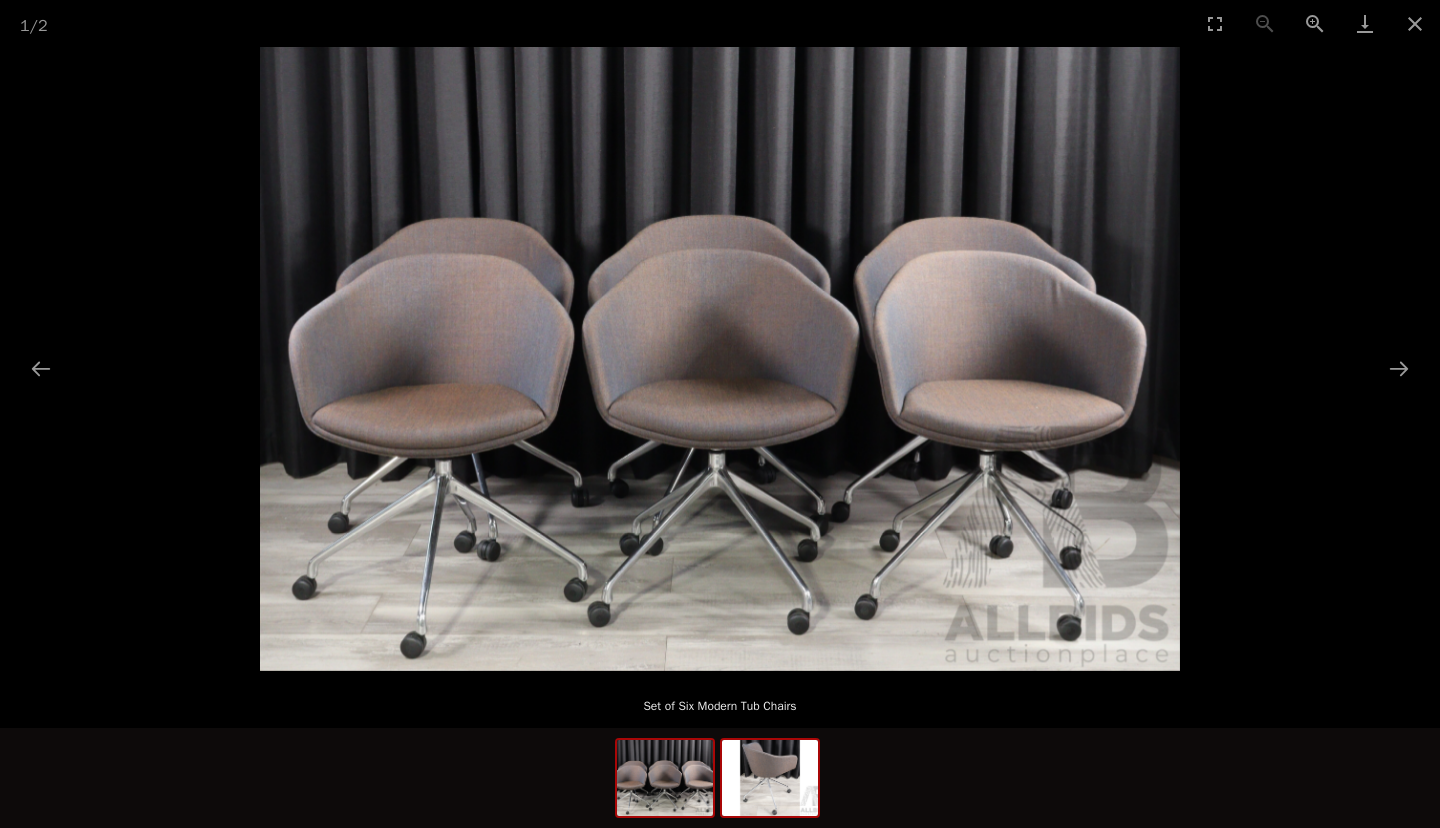 click at bounding box center [770, 778] 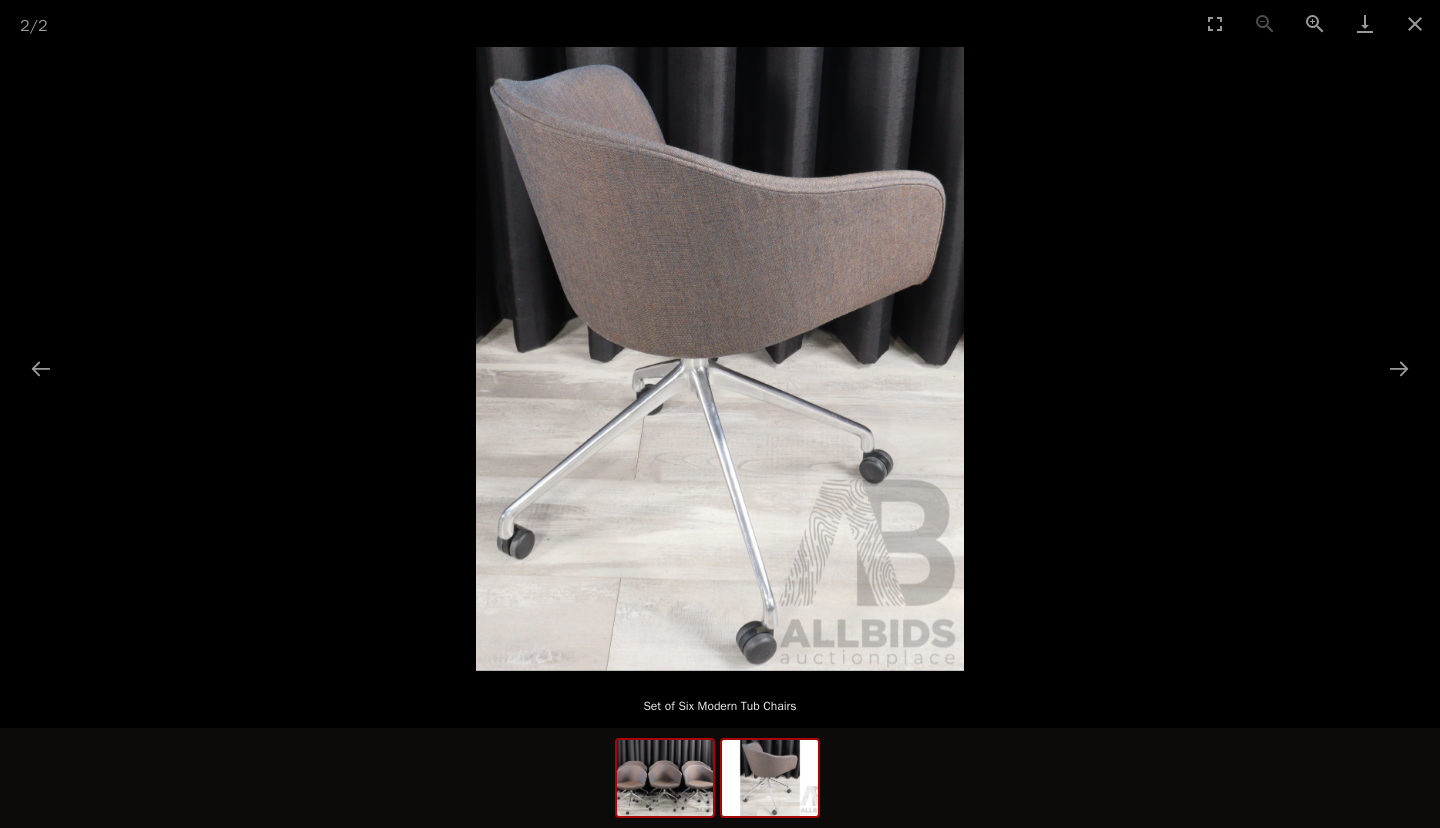 click at bounding box center [665, 778] 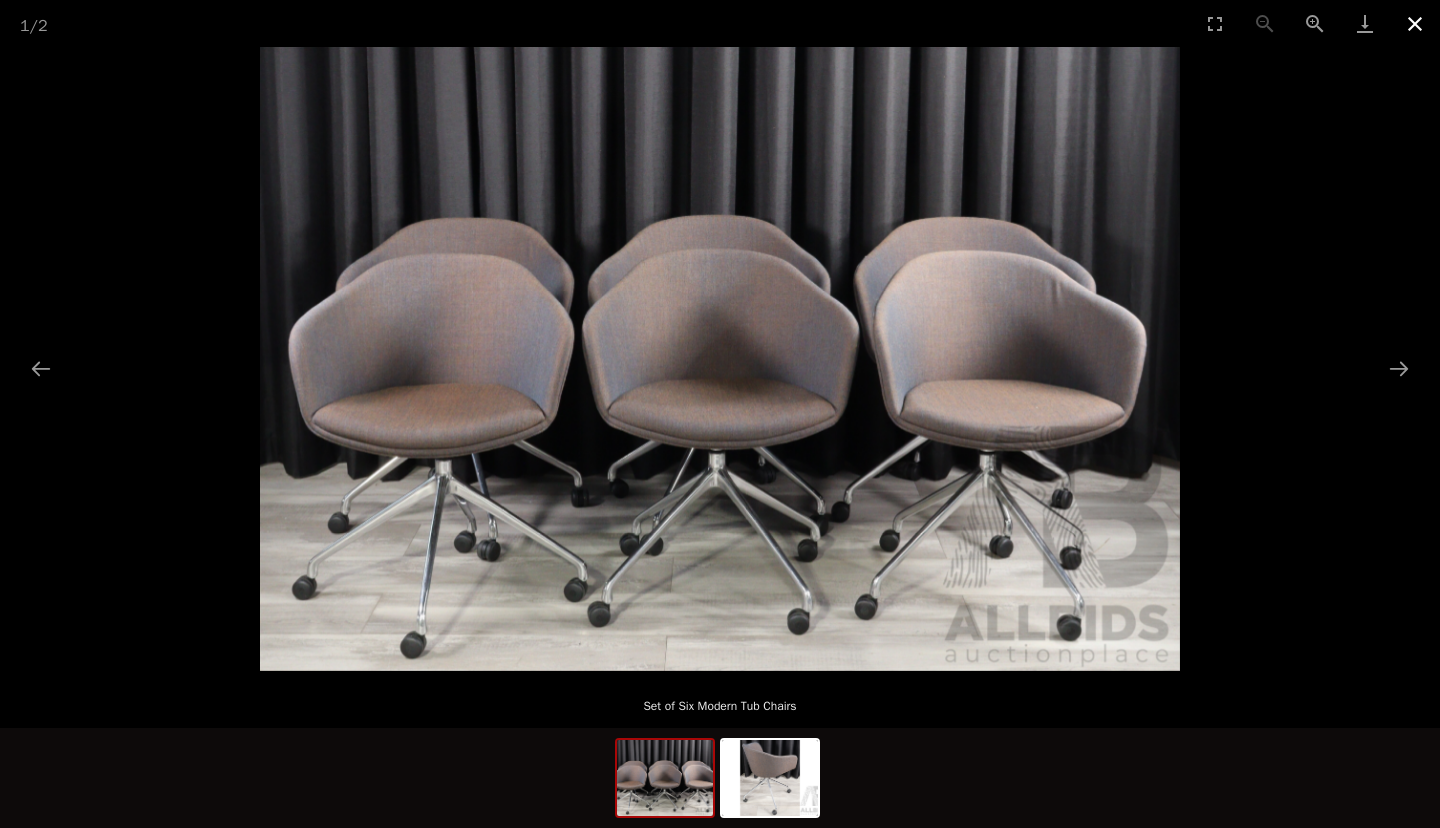 click at bounding box center (1415, 23) 